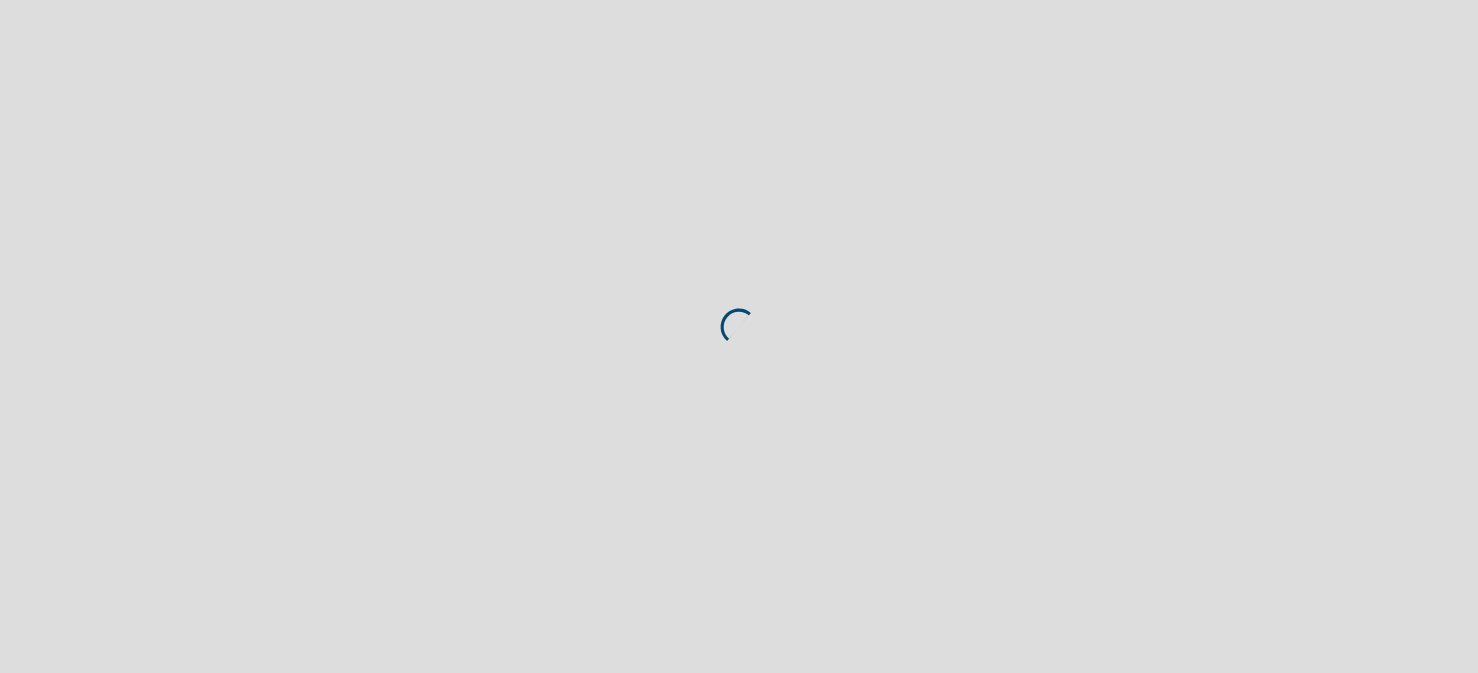 scroll, scrollTop: 0, scrollLeft: 0, axis: both 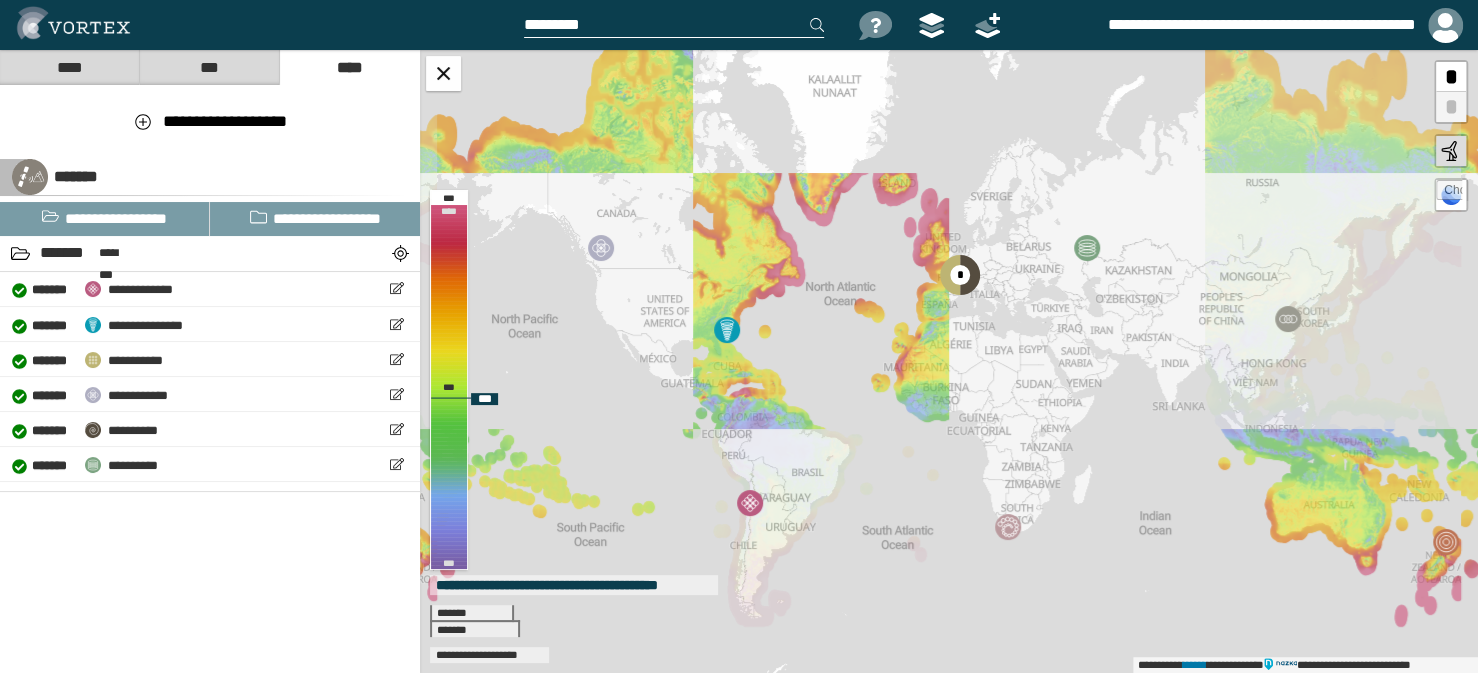click at bounding box center (1449, 193) 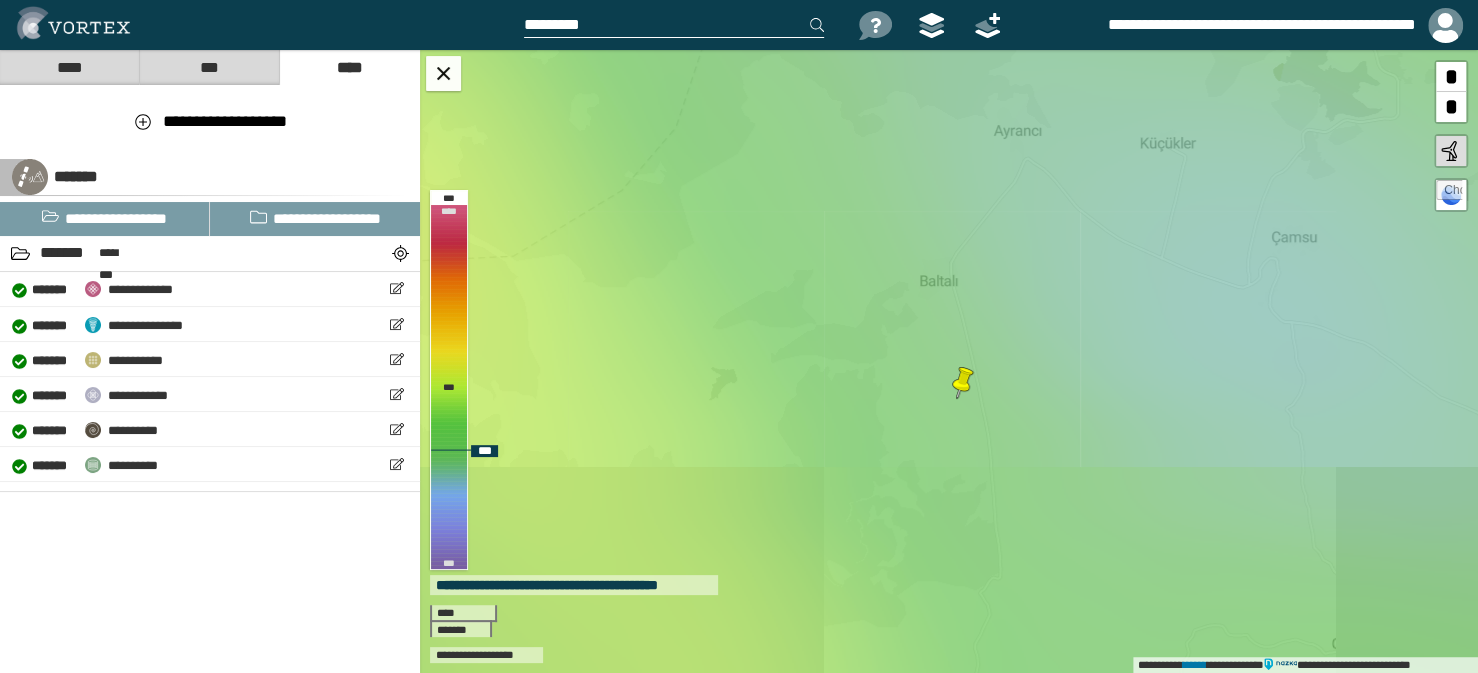 drag, startPoint x: 980, startPoint y: 418, endPoint x: 1003, endPoint y: 392, distance: 34.713108 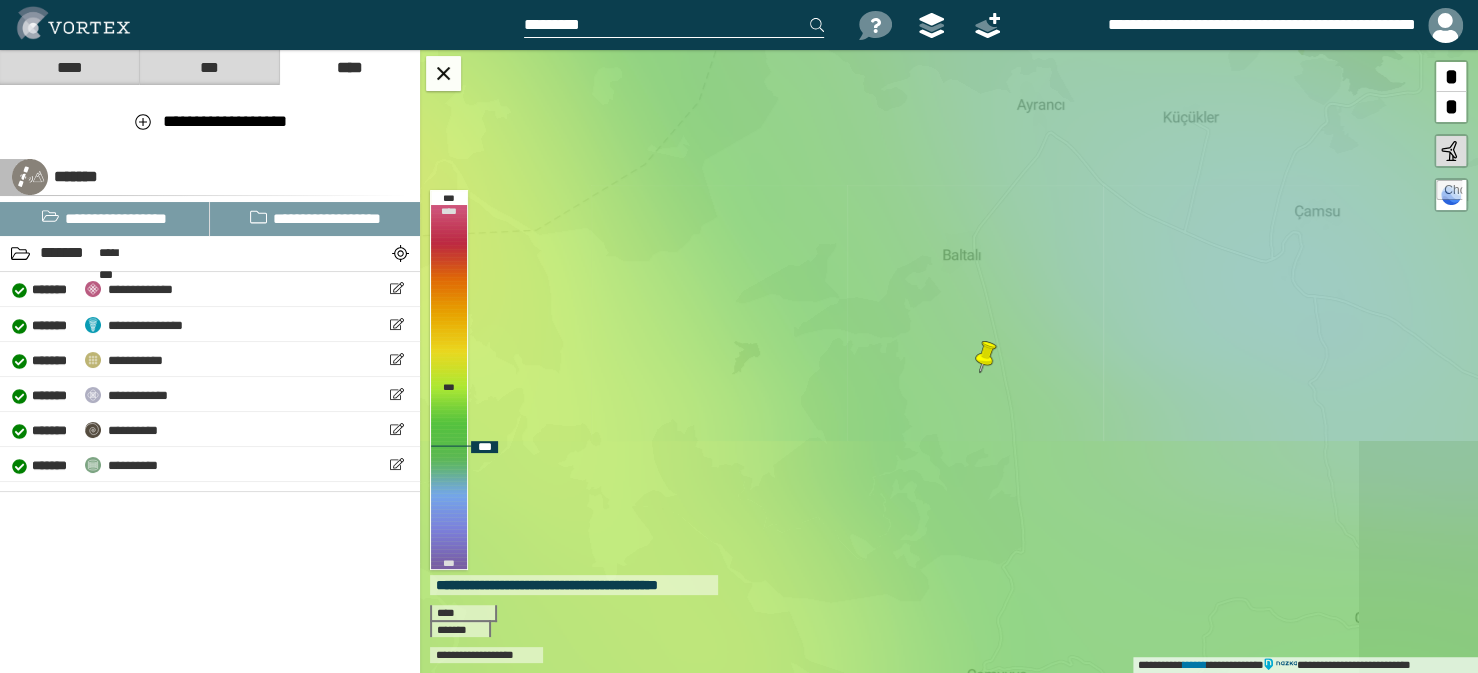 click on "**********" at bounding box center [949, 361] 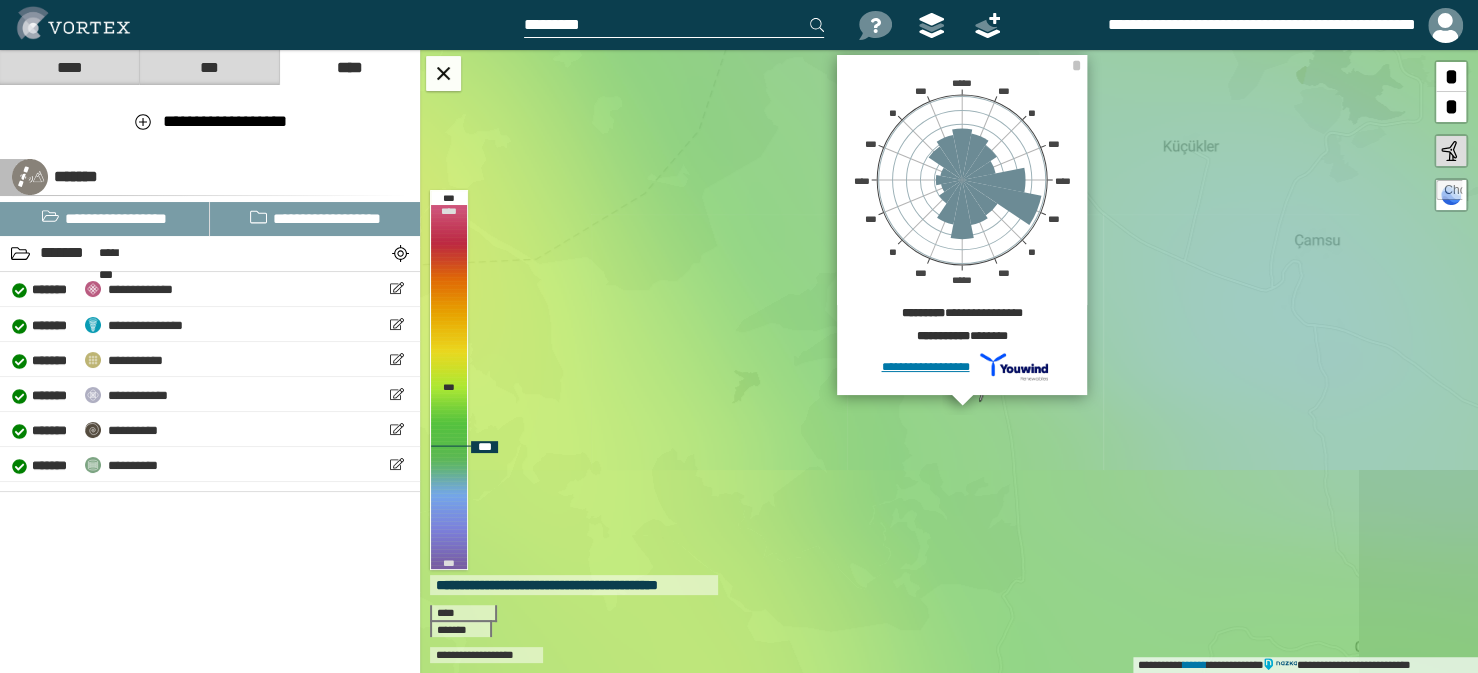 click on "[FIRST] [LAST] [PHONE] [EMAIL] [ADDRESS] [CITY] [STATE] [ZIP] [COUNTRY]" at bounding box center (949, 361) 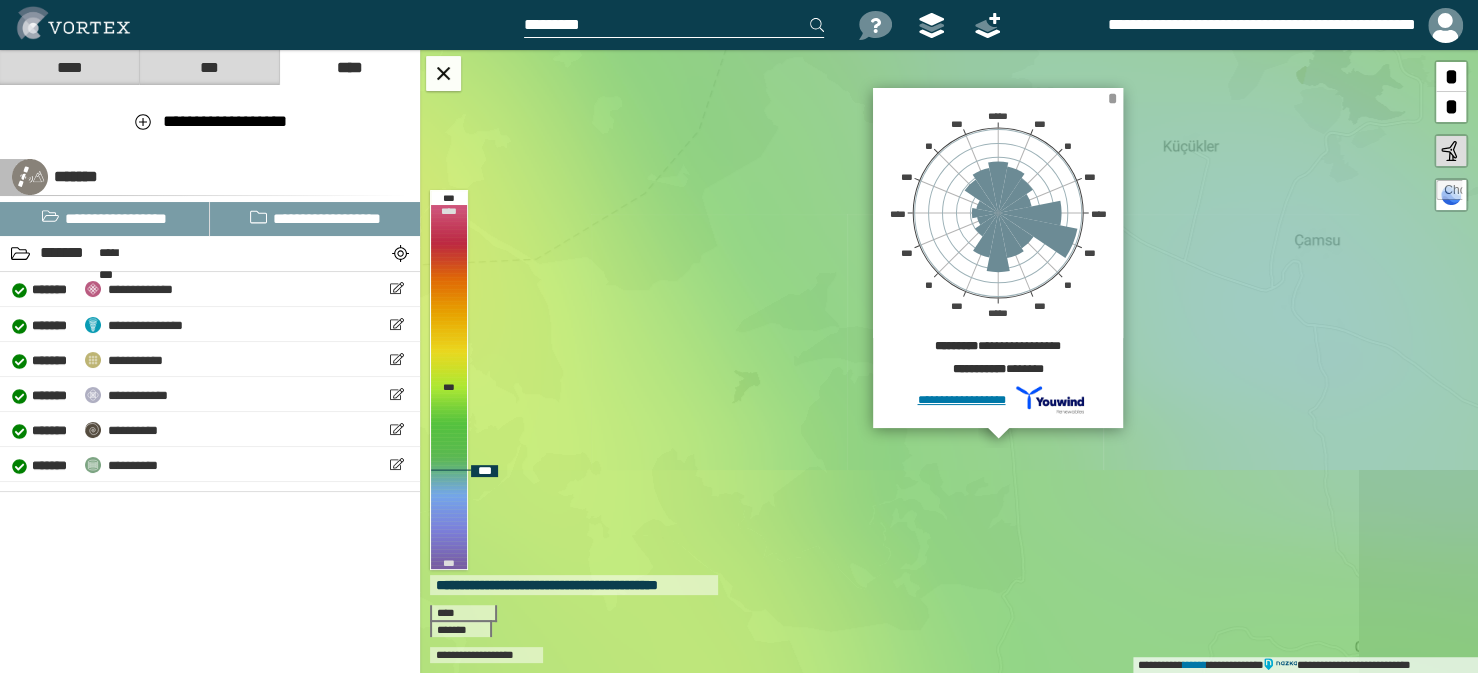 click on "*" at bounding box center (1112, 98) 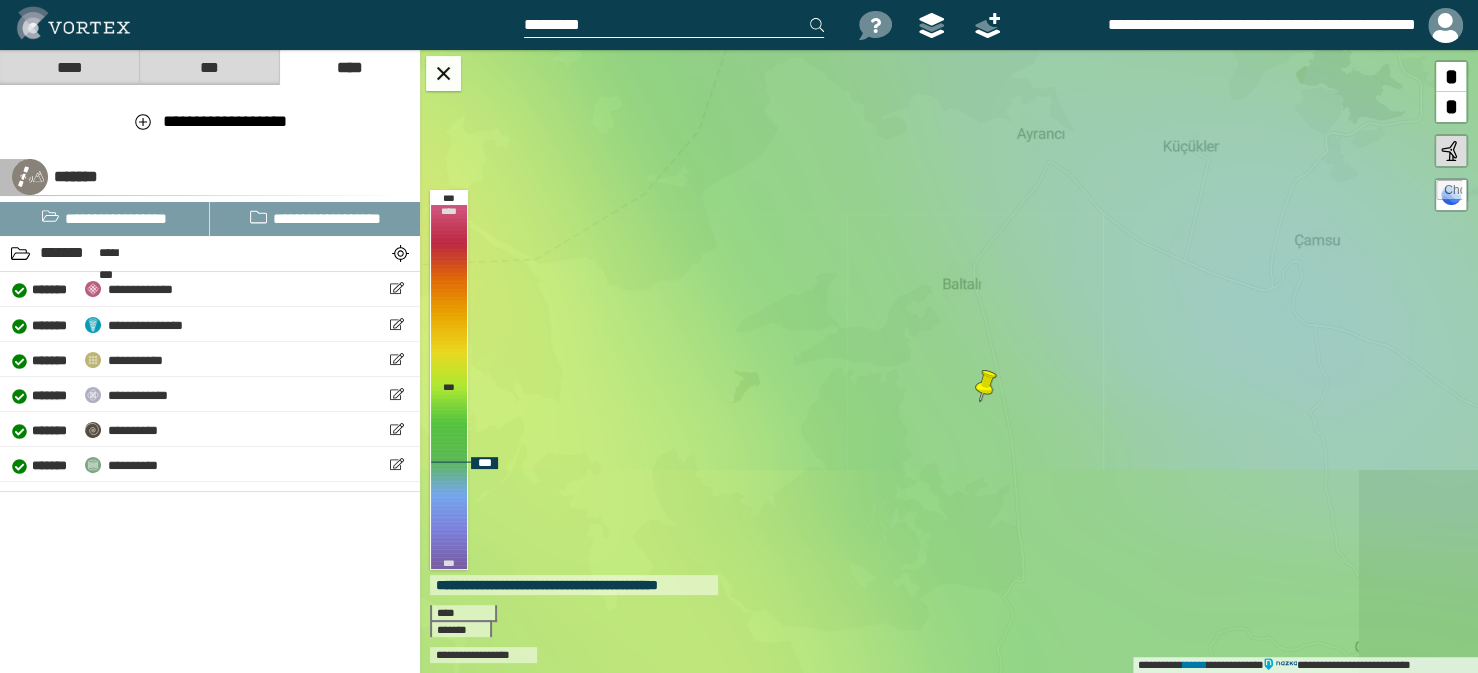 drag, startPoint x: 1130, startPoint y: 470, endPoint x: 1100, endPoint y: 489, distance: 35.510563 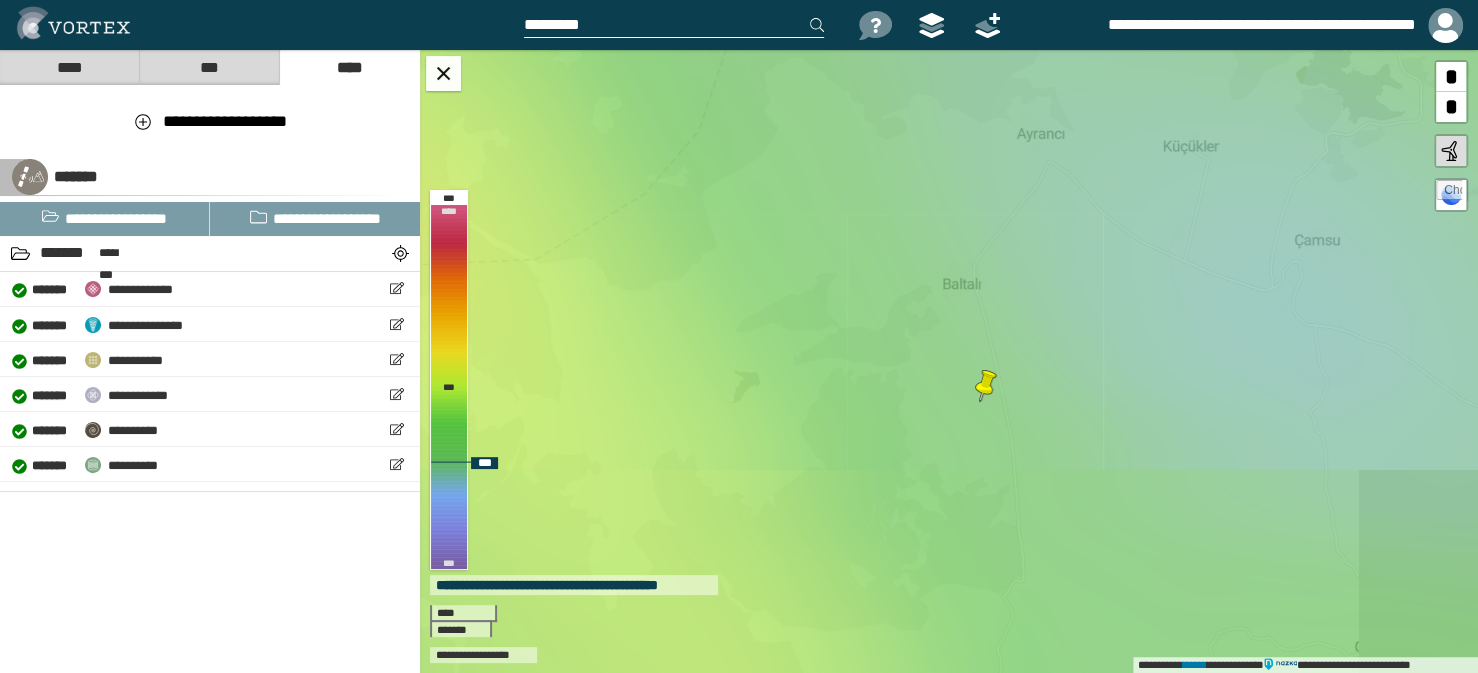 click on "**********" at bounding box center (949, 361) 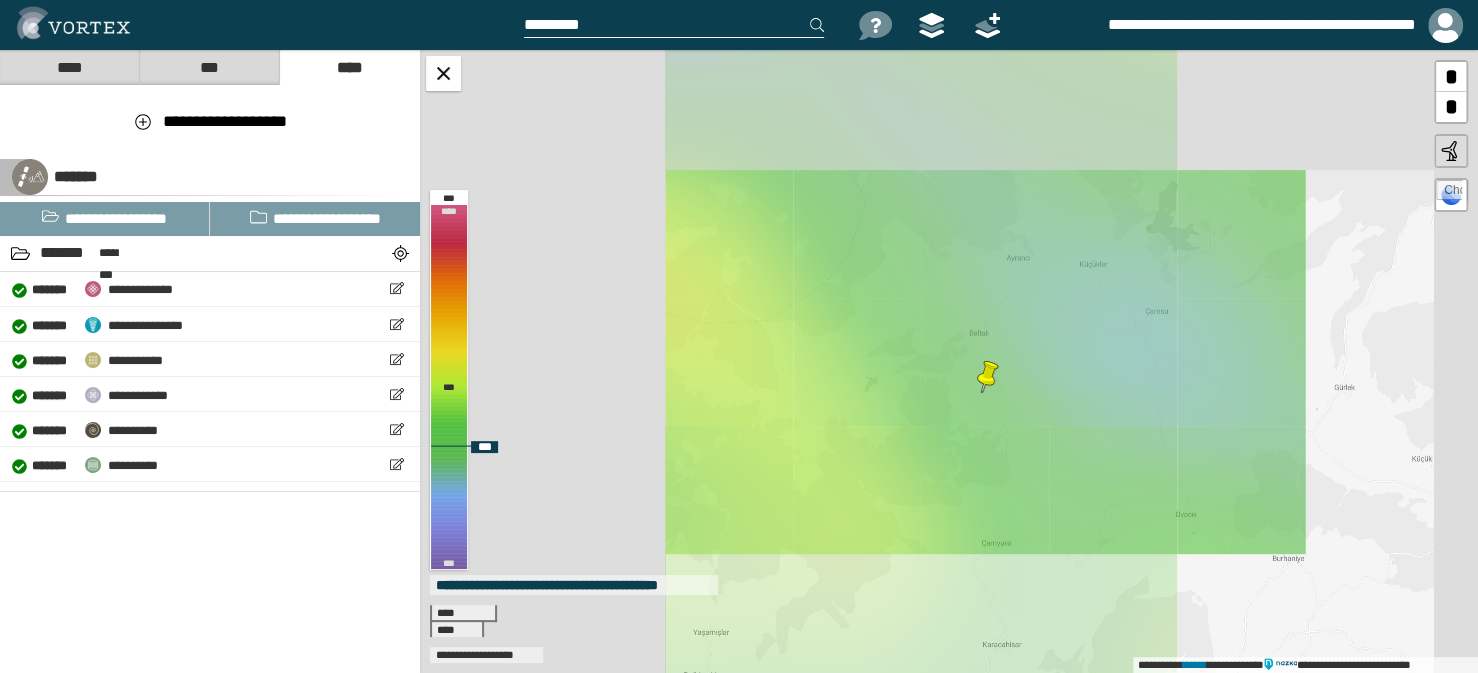 drag, startPoint x: 1058, startPoint y: 483, endPoint x: 999, endPoint y: 406, distance: 97.00516 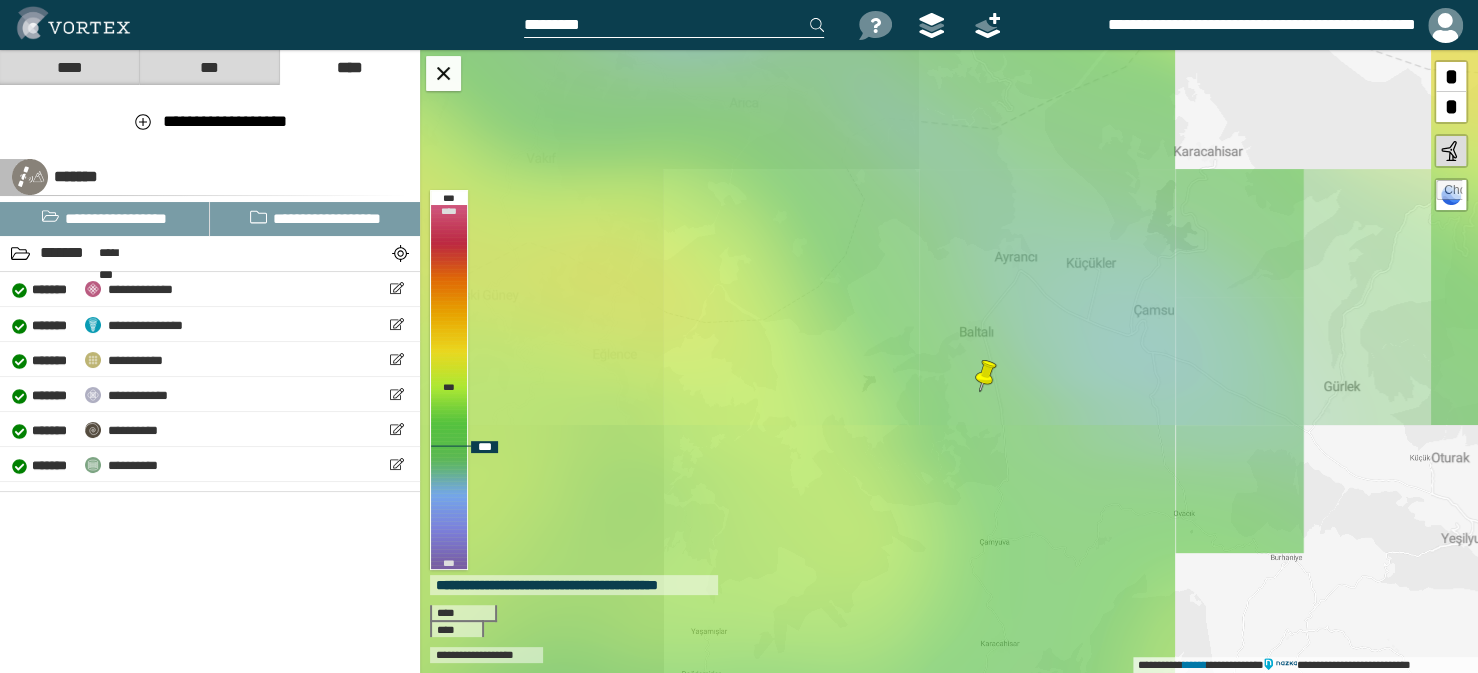 click at bounding box center (986, 376) 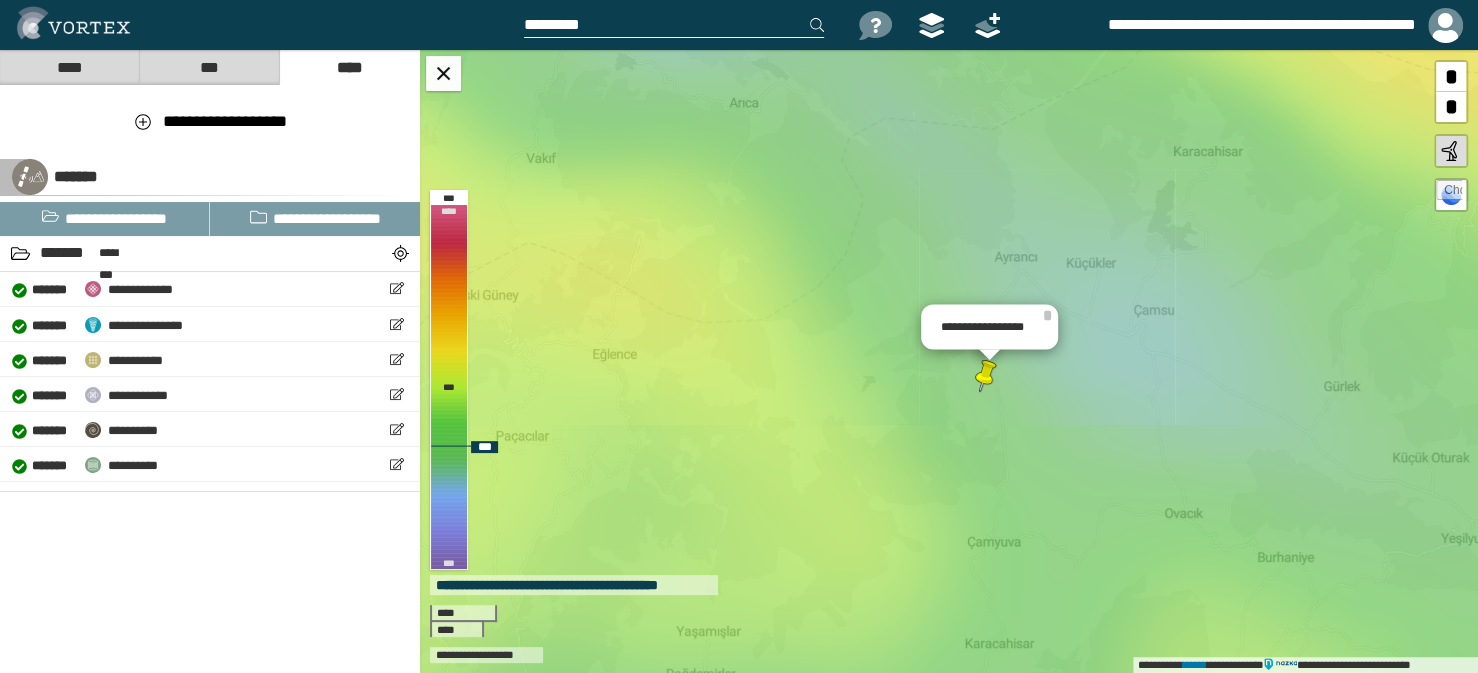click on "[FIRST] [LAST] [ADDRESS] [CITY] [STATE] [ZIP] [COUNTRY]" at bounding box center (949, 361) 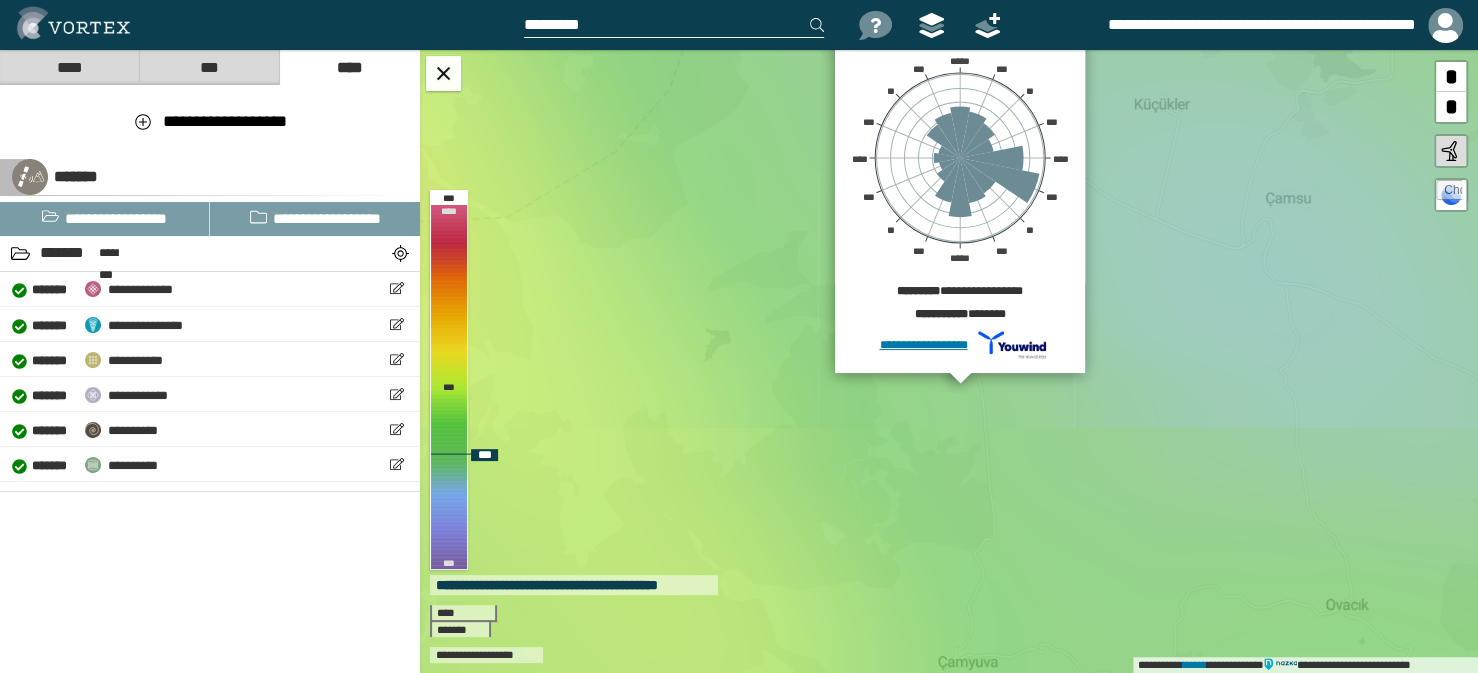 click on "**********" at bounding box center (949, 361) 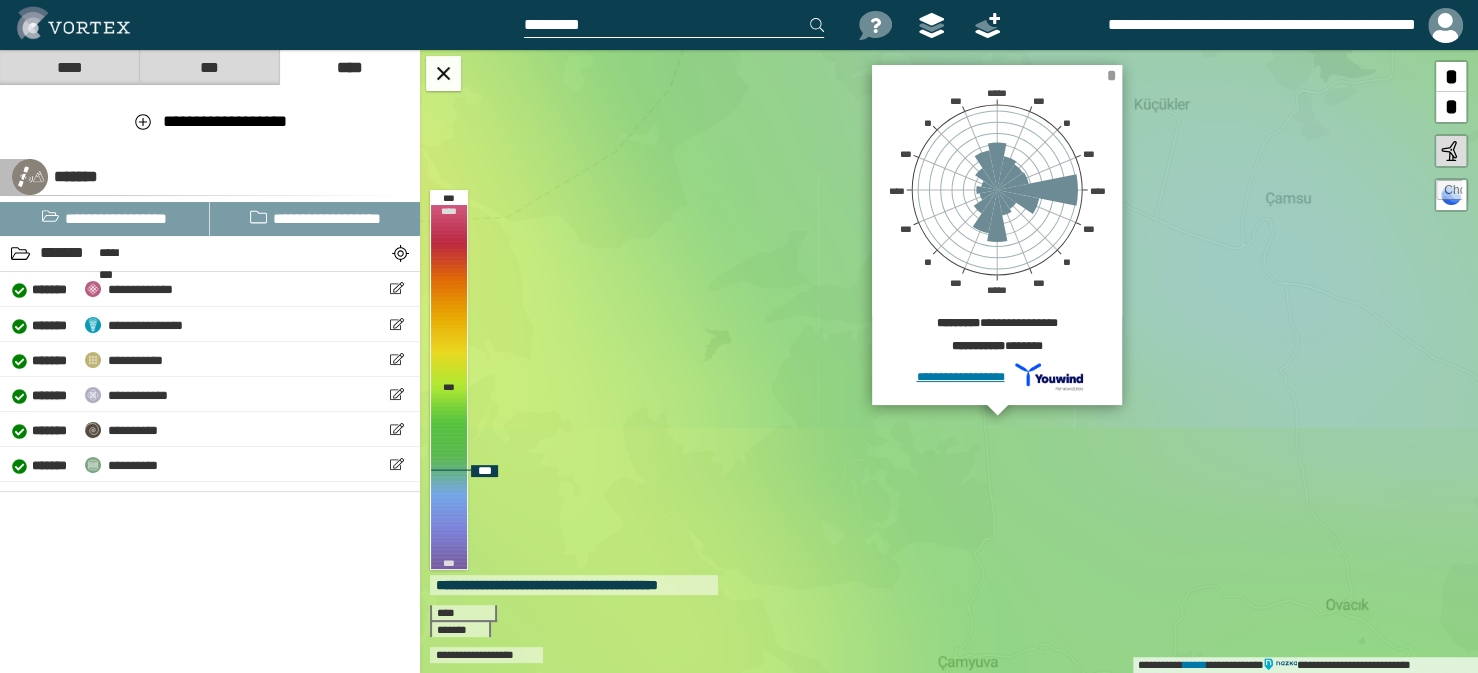 click on "*" at bounding box center [1111, 75] 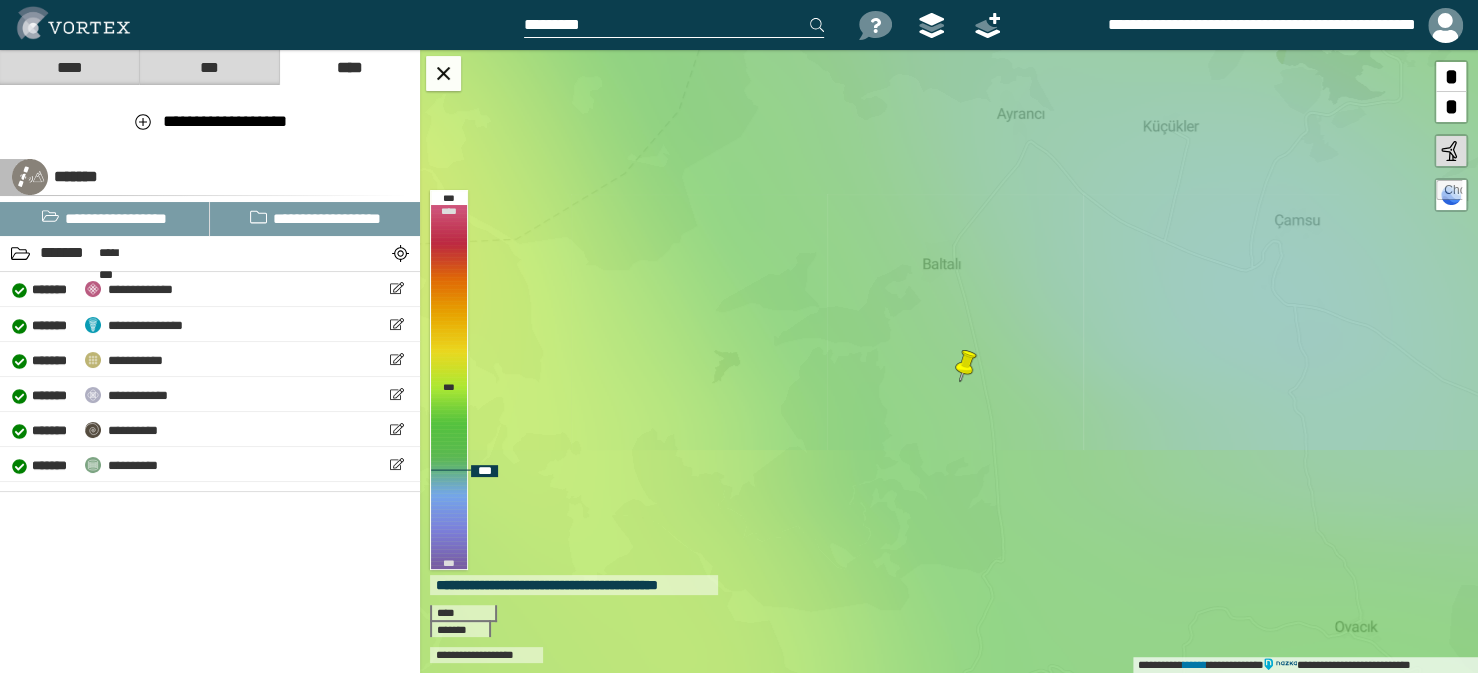 click on "**********" at bounding box center [949, 361] 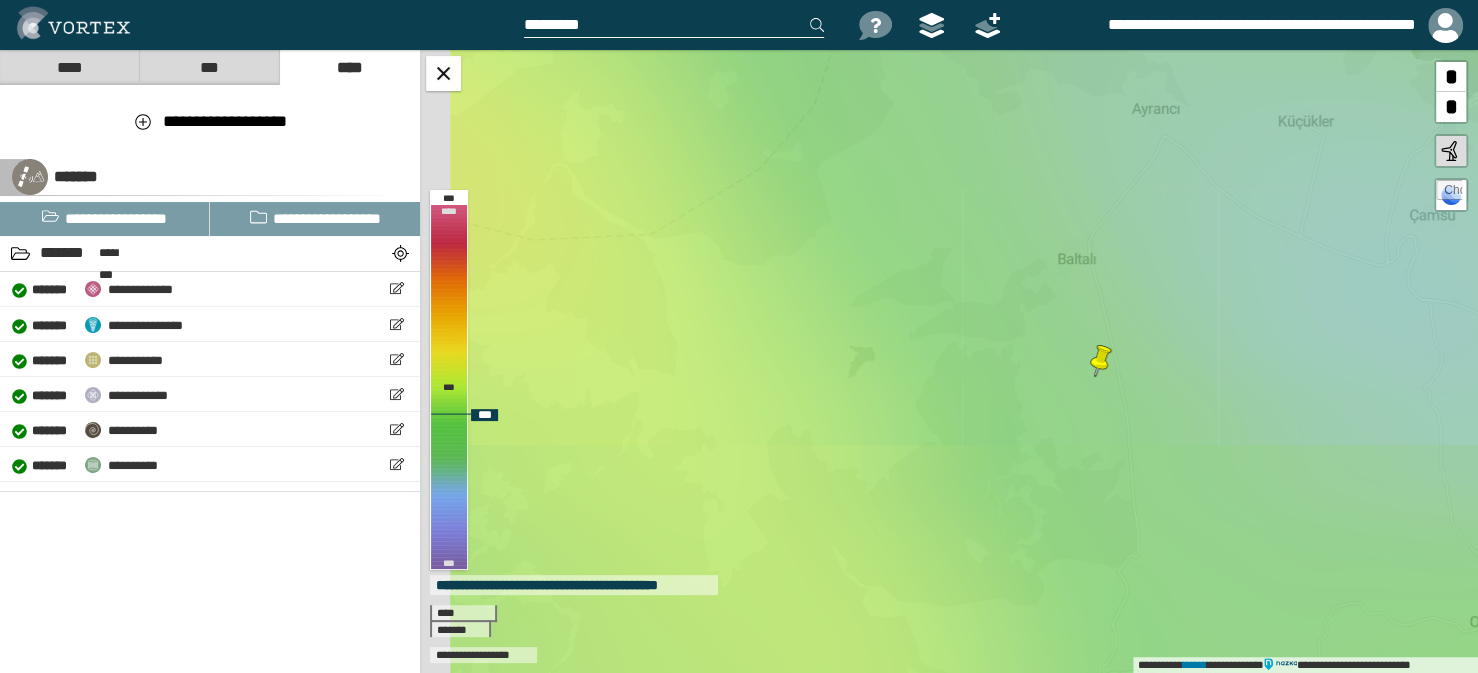 drag, startPoint x: 803, startPoint y: 440, endPoint x: 924, endPoint y: 436, distance: 121.0661 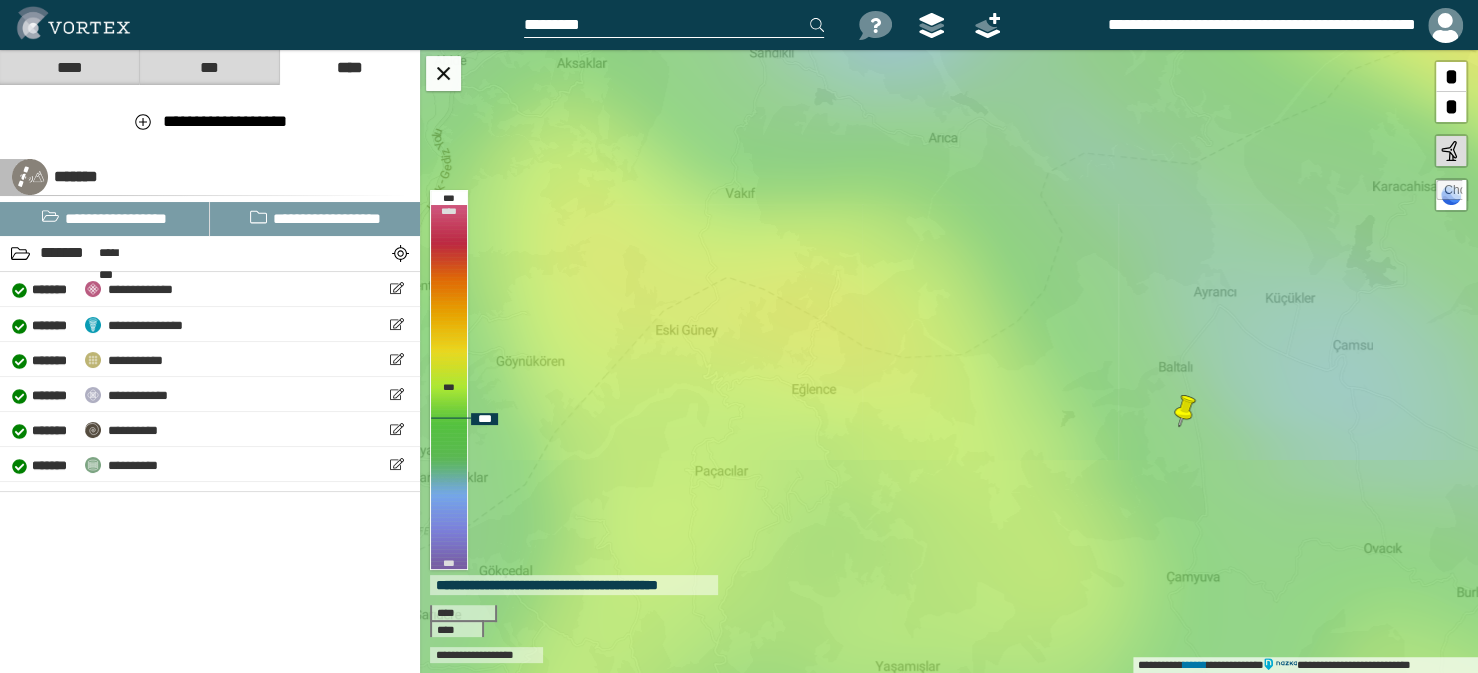 drag, startPoint x: 981, startPoint y: 445, endPoint x: 1104, endPoint y: 454, distance: 123.32883 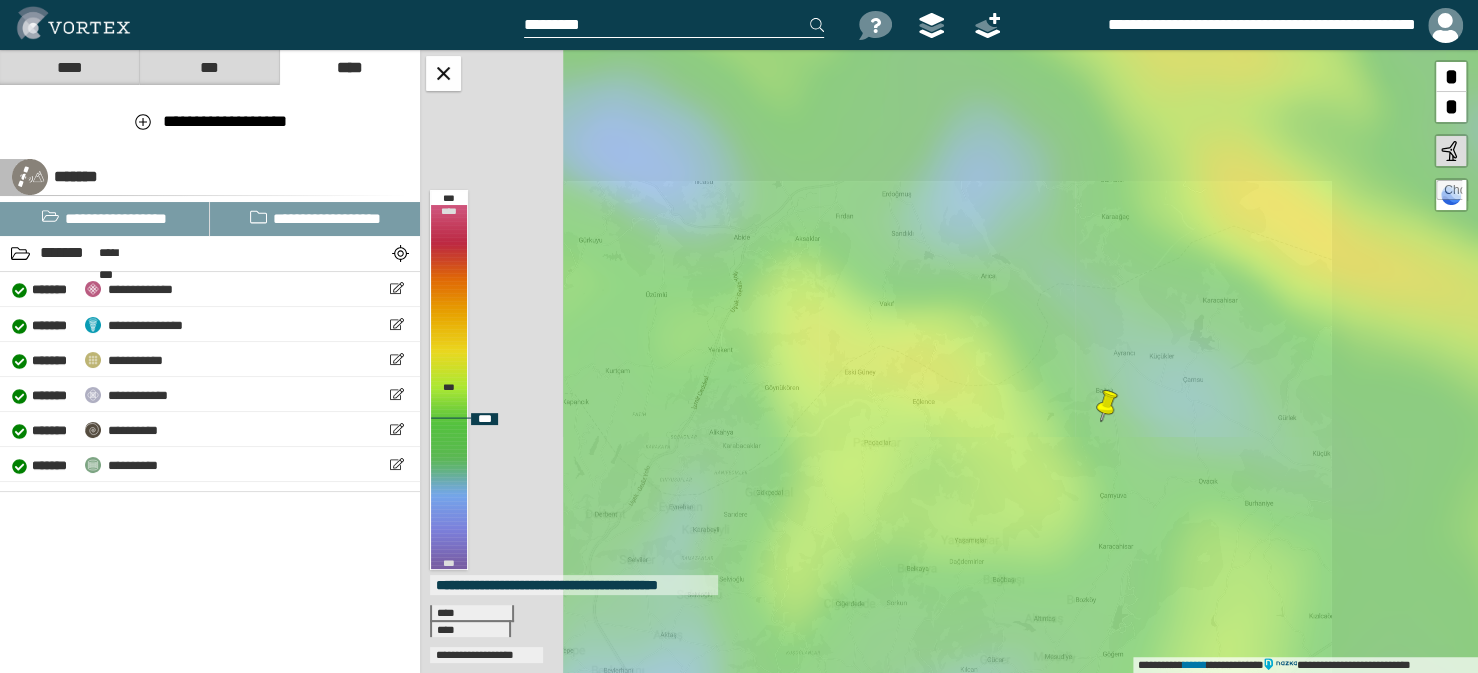 click on "**********" at bounding box center [949, 361] 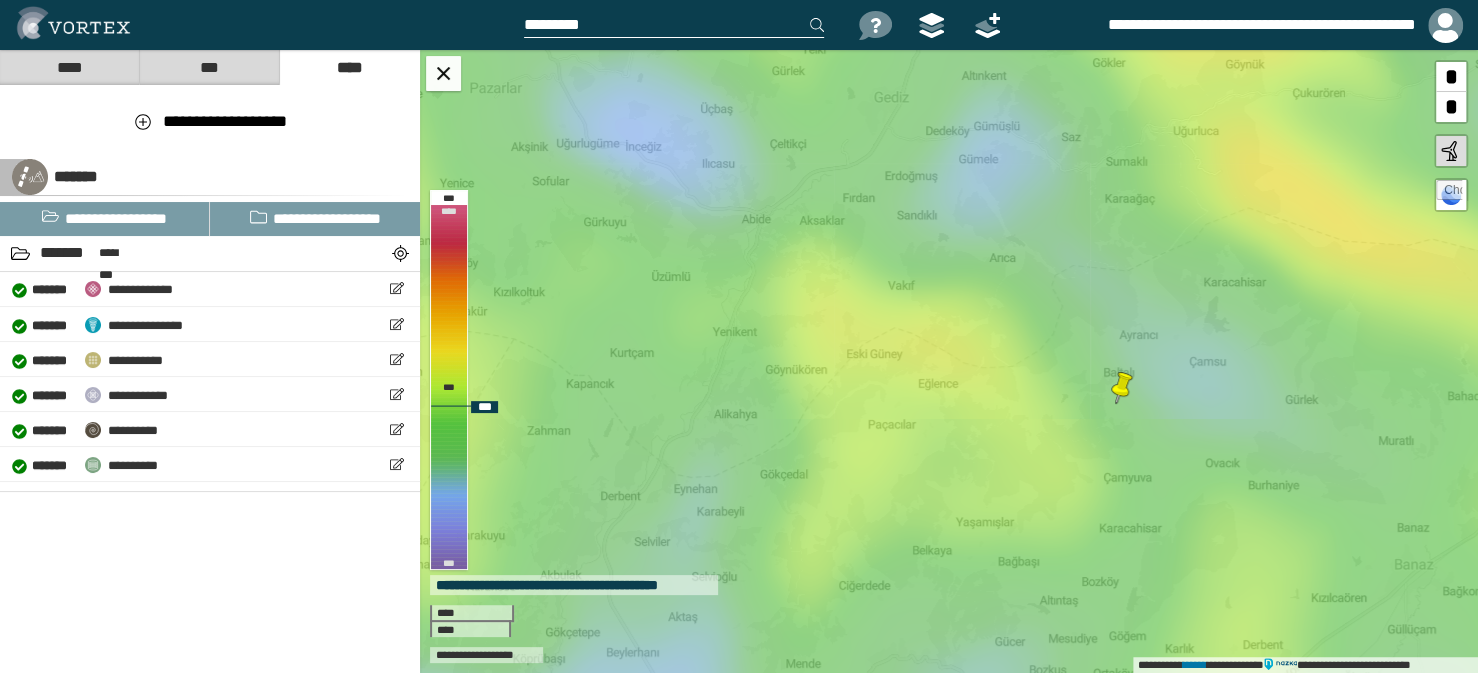 click at bounding box center [1451, 195] 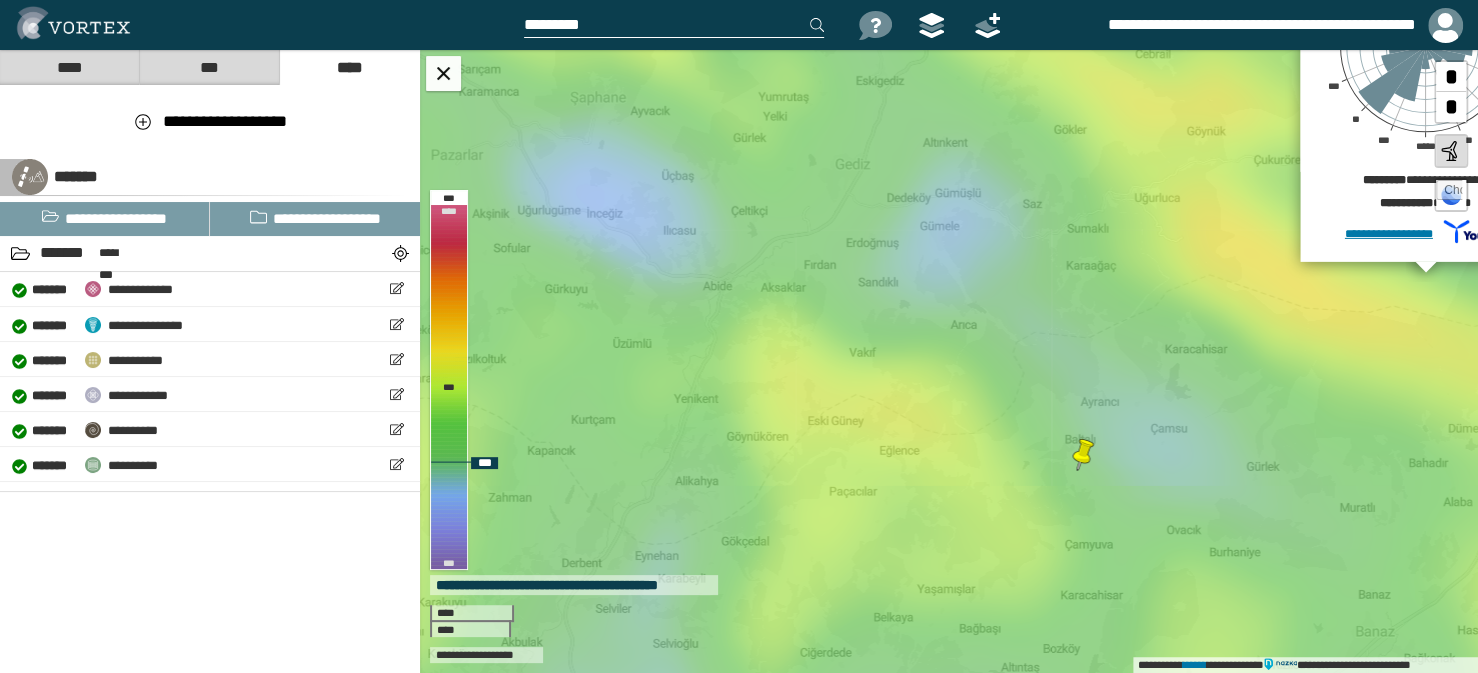 click at bounding box center (1451, 195) 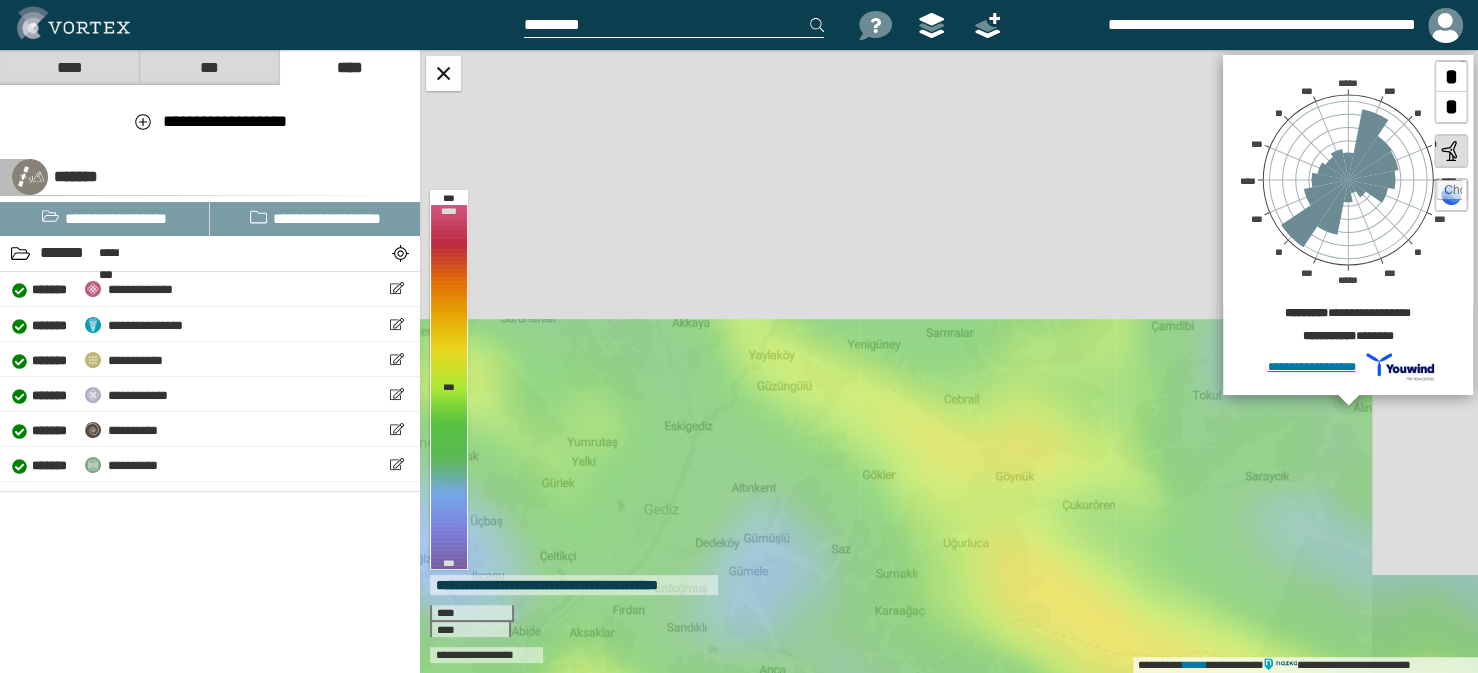 click at bounding box center (1449, 193) 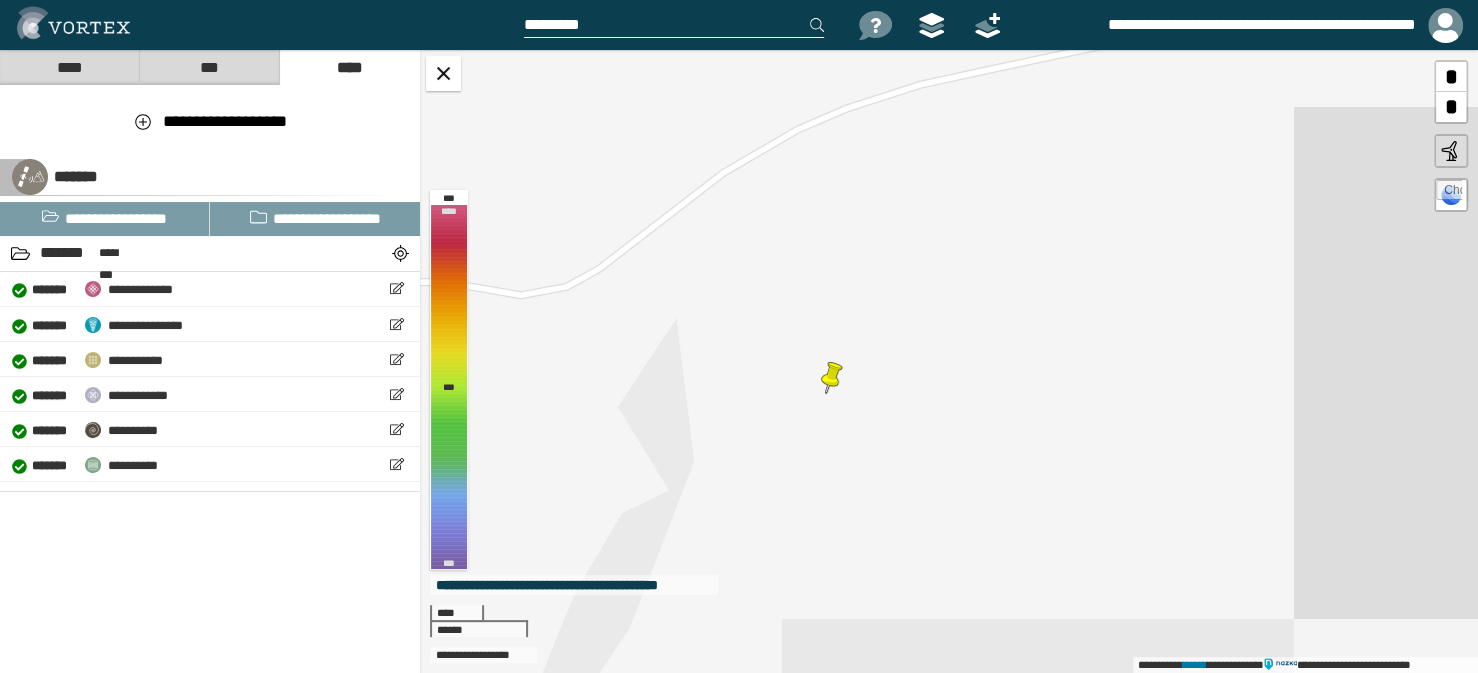 drag, startPoint x: 1020, startPoint y: 423, endPoint x: 903, endPoint y: 419, distance: 117.06836 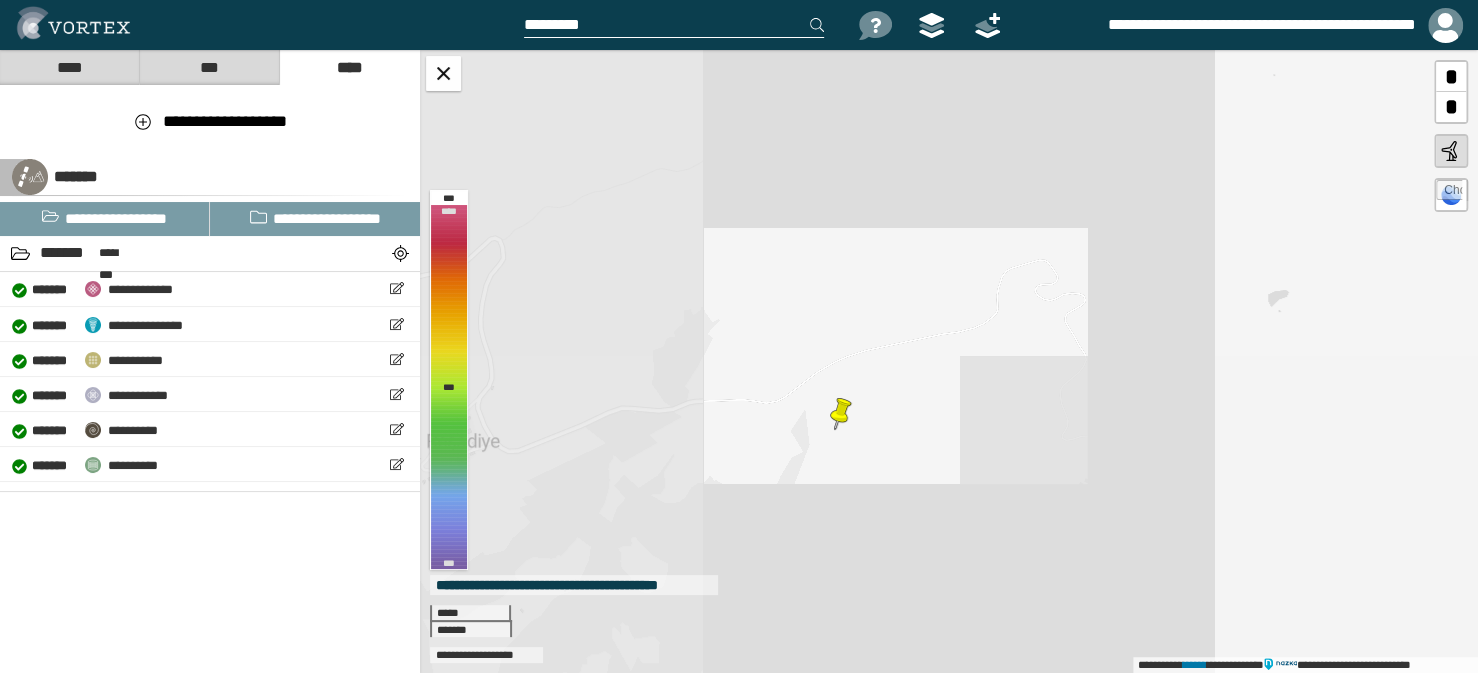 drag, startPoint x: 888, startPoint y: 437, endPoint x: 870, endPoint y: 443, distance: 18.973665 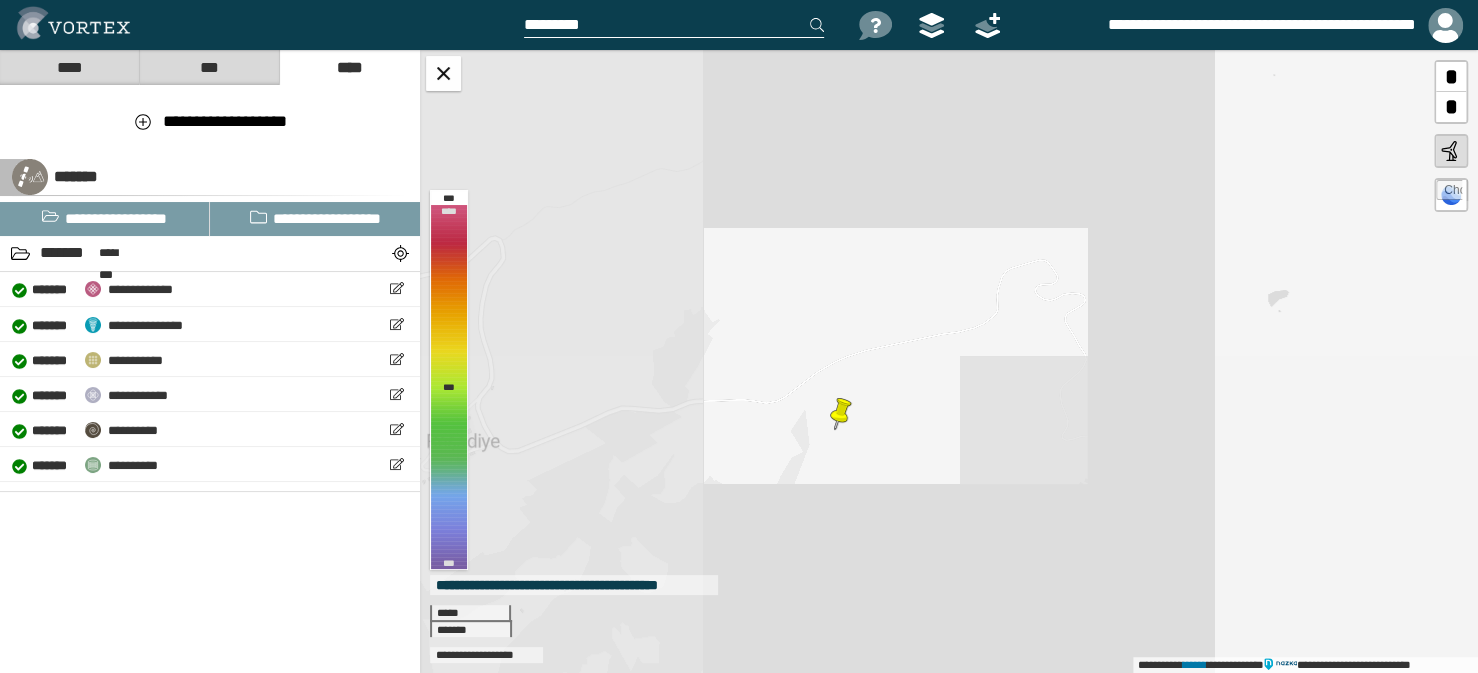 click on "[FIRST] [LAST] [PHONE] [EMAIL] [ADDRESS] [CITY] [STATE] [ZIP] [COUNTRY]" at bounding box center (949, 361) 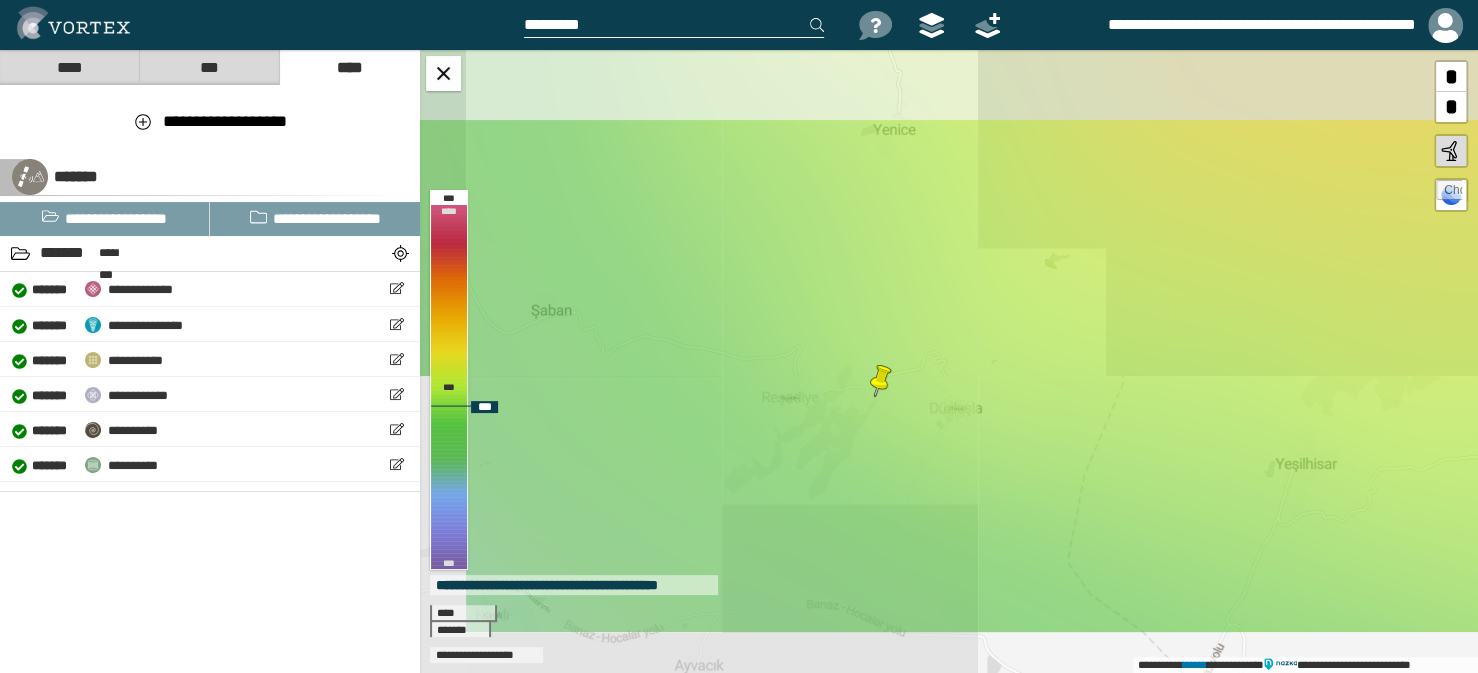 drag, startPoint x: 873, startPoint y: 461, endPoint x: 894, endPoint y: 417, distance: 48.754486 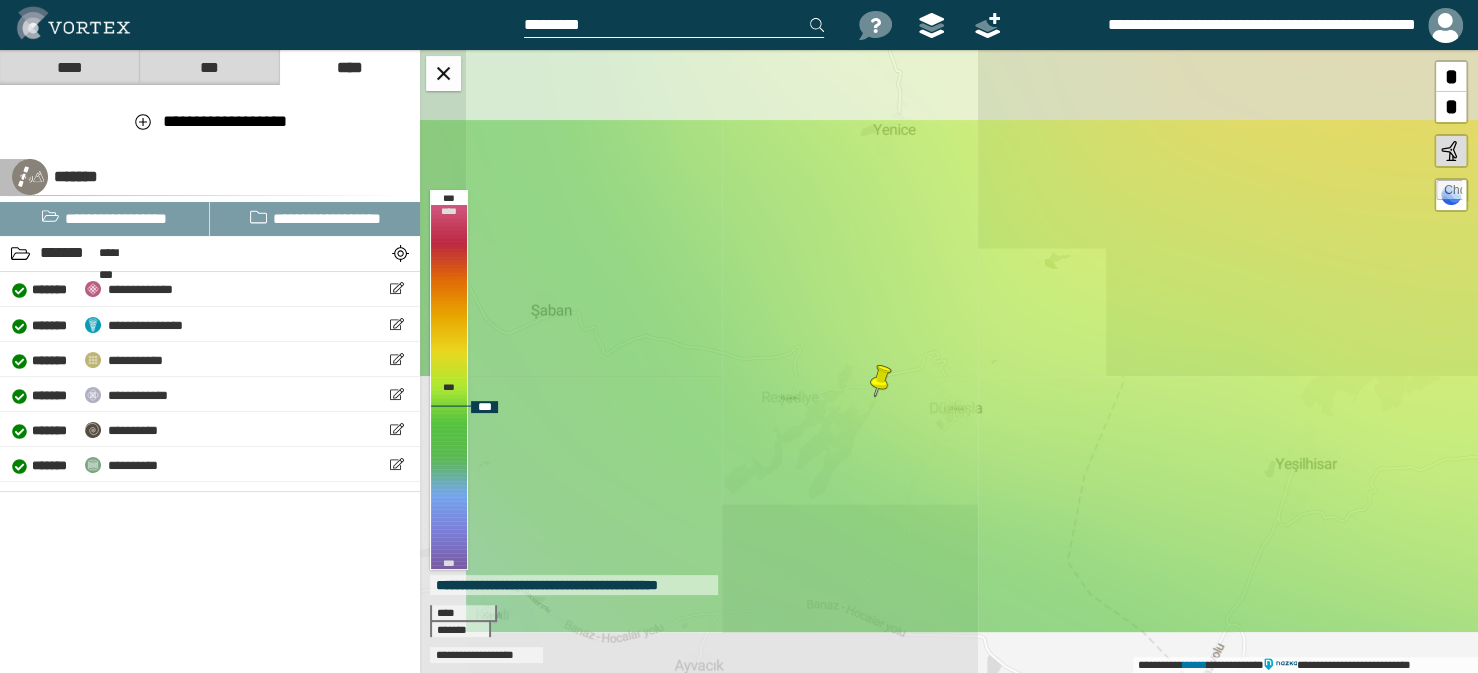 click on "**********" at bounding box center (949, 361) 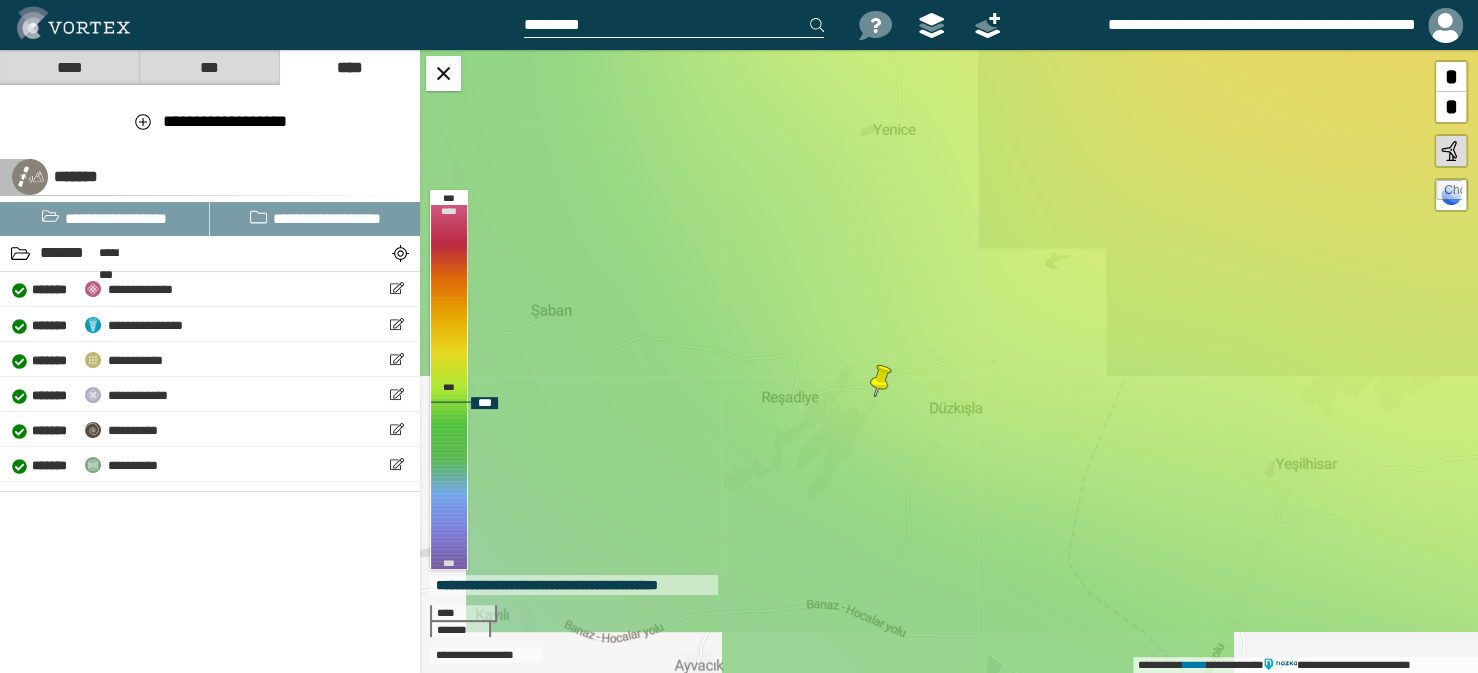 click on "**********" at bounding box center (949, 361) 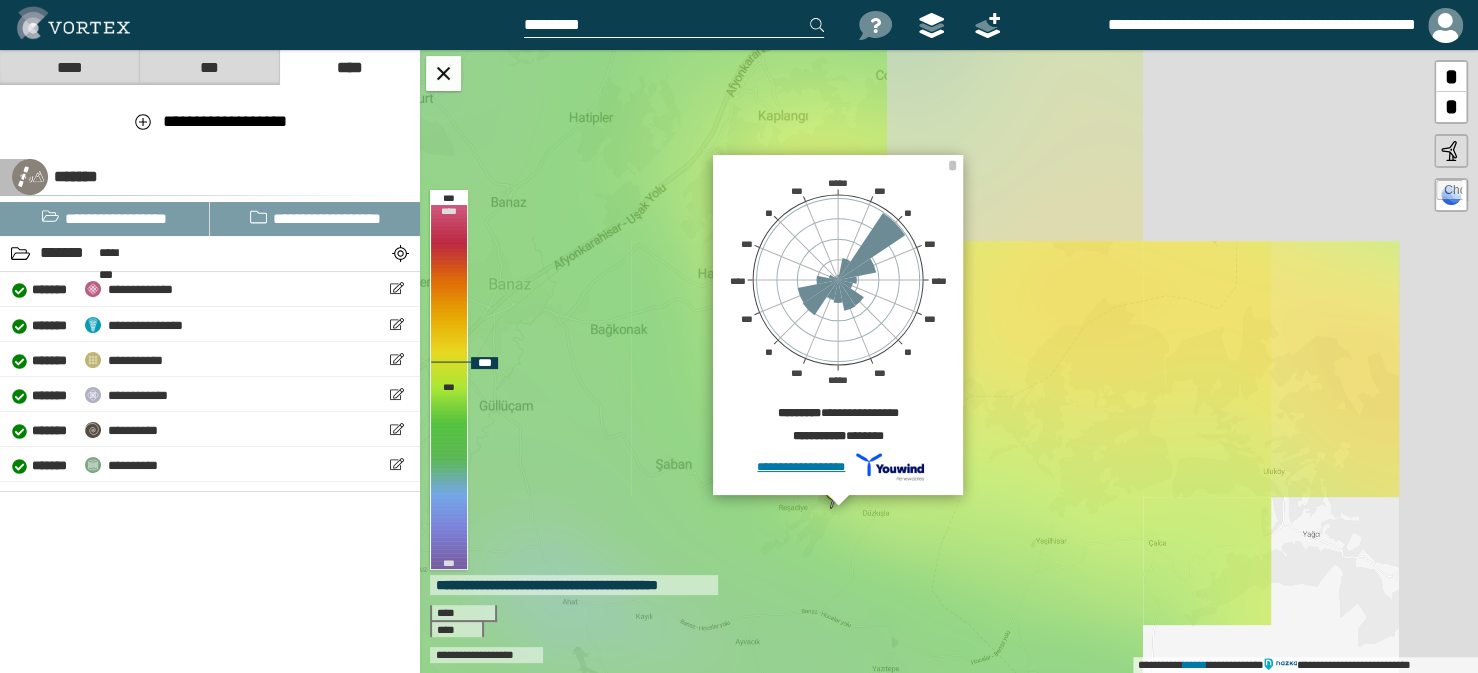 drag, startPoint x: 1263, startPoint y: 238, endPoint x: 1087, endPoint y: 416, distance: 250.3198 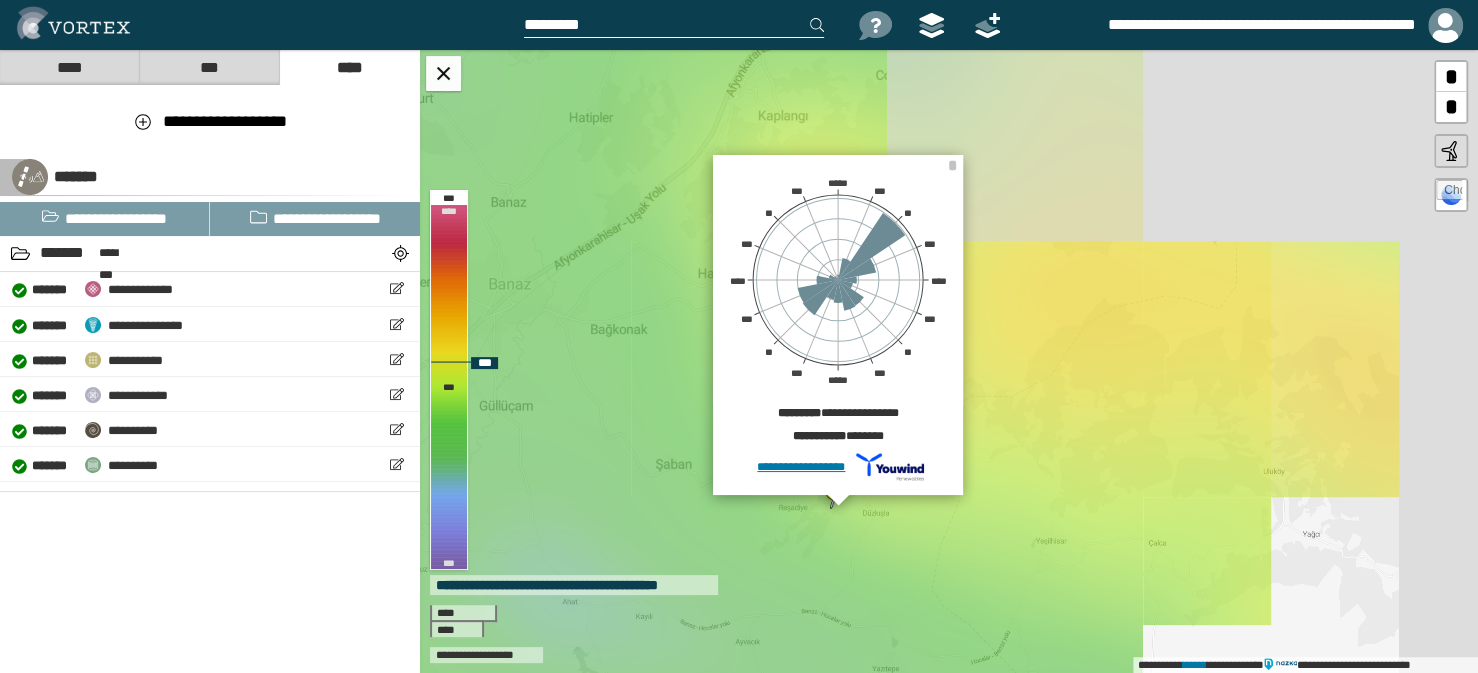 click on "**********" at bounding box center (949, 361) 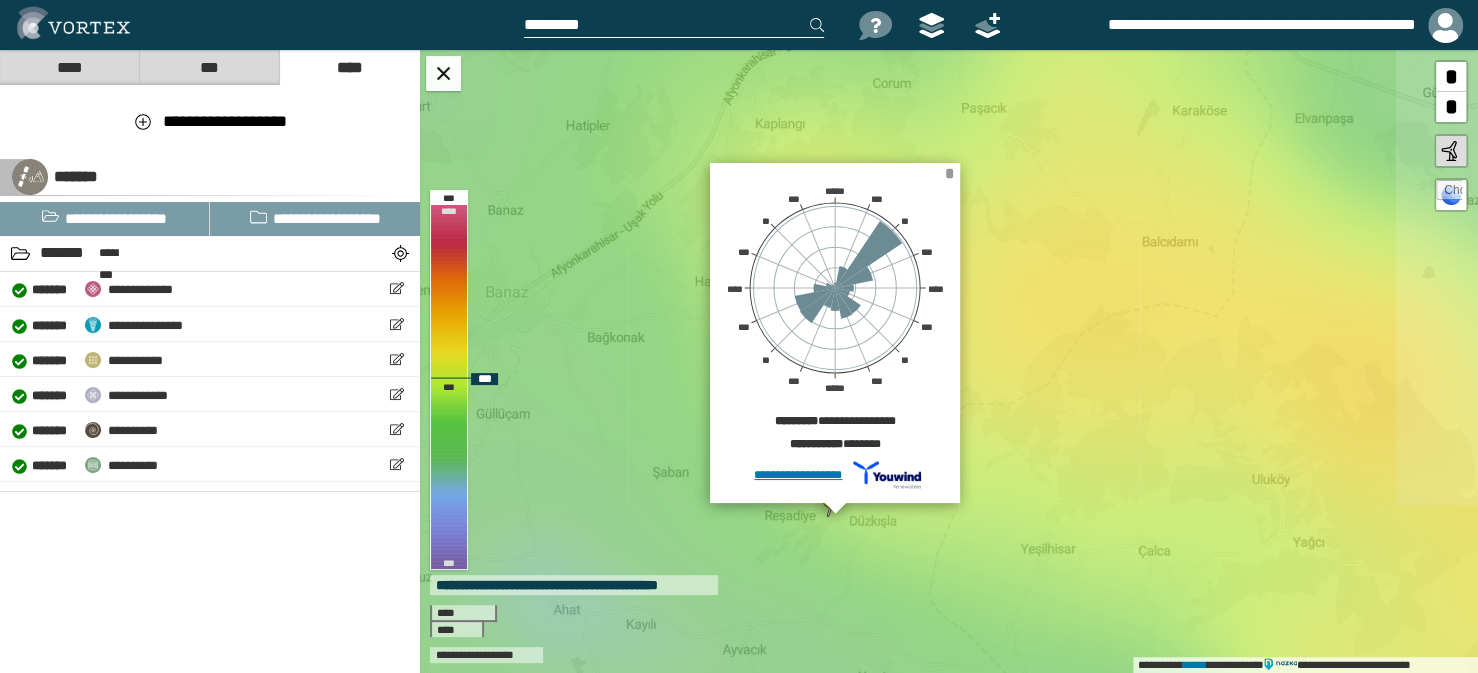 click on "*" at bounding box center [948, 173] 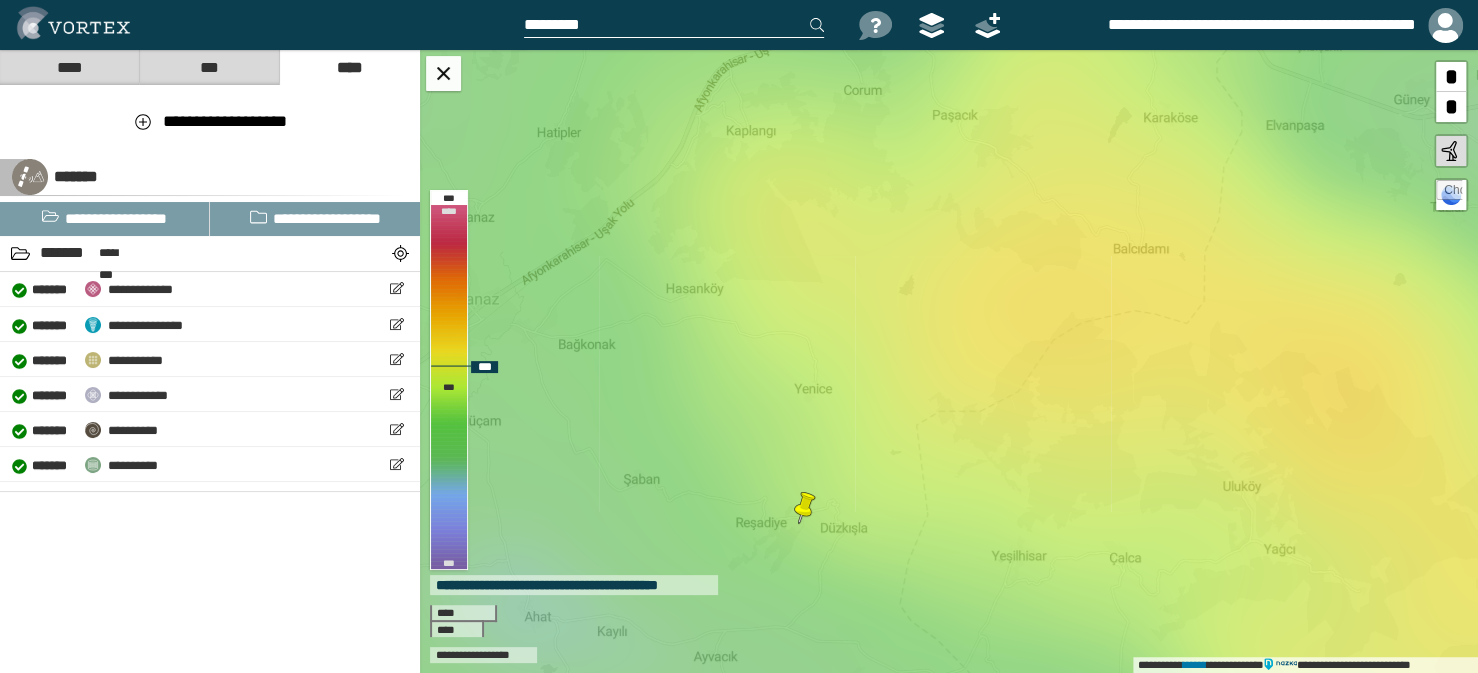 click on "**********" at bounding box center [949, 361] 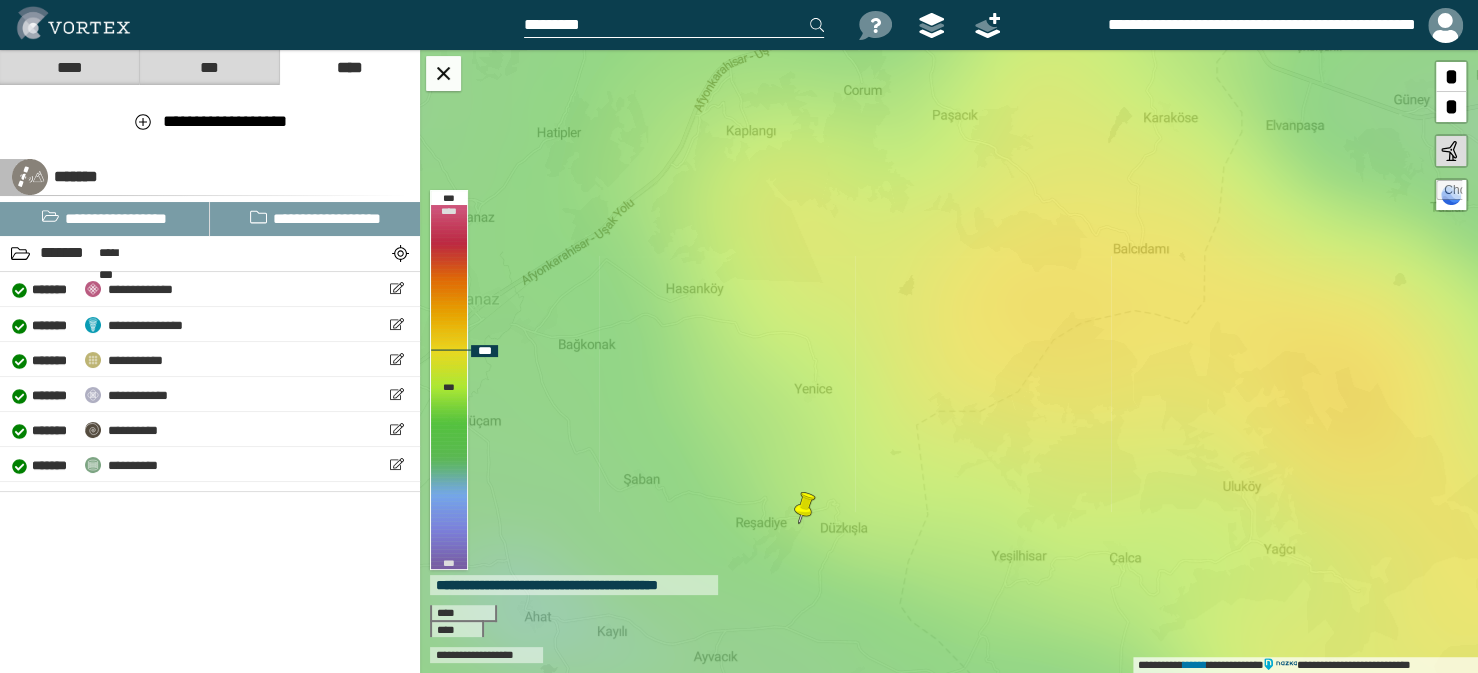 click on "**********" at bounding box center (949, 361) 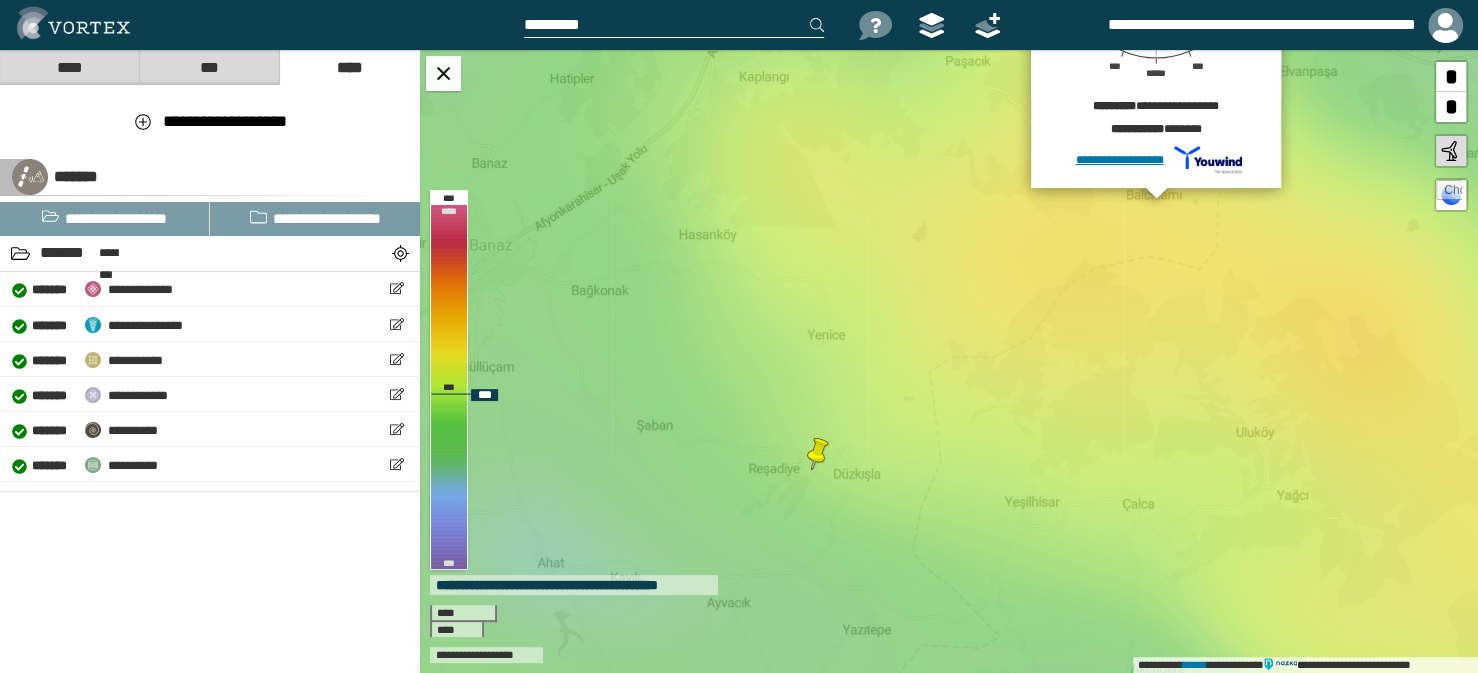 drag, startPoint x: 827, startPoint y: 642, endPoint x: 839, endPoint y: 438, distance: 204.35263 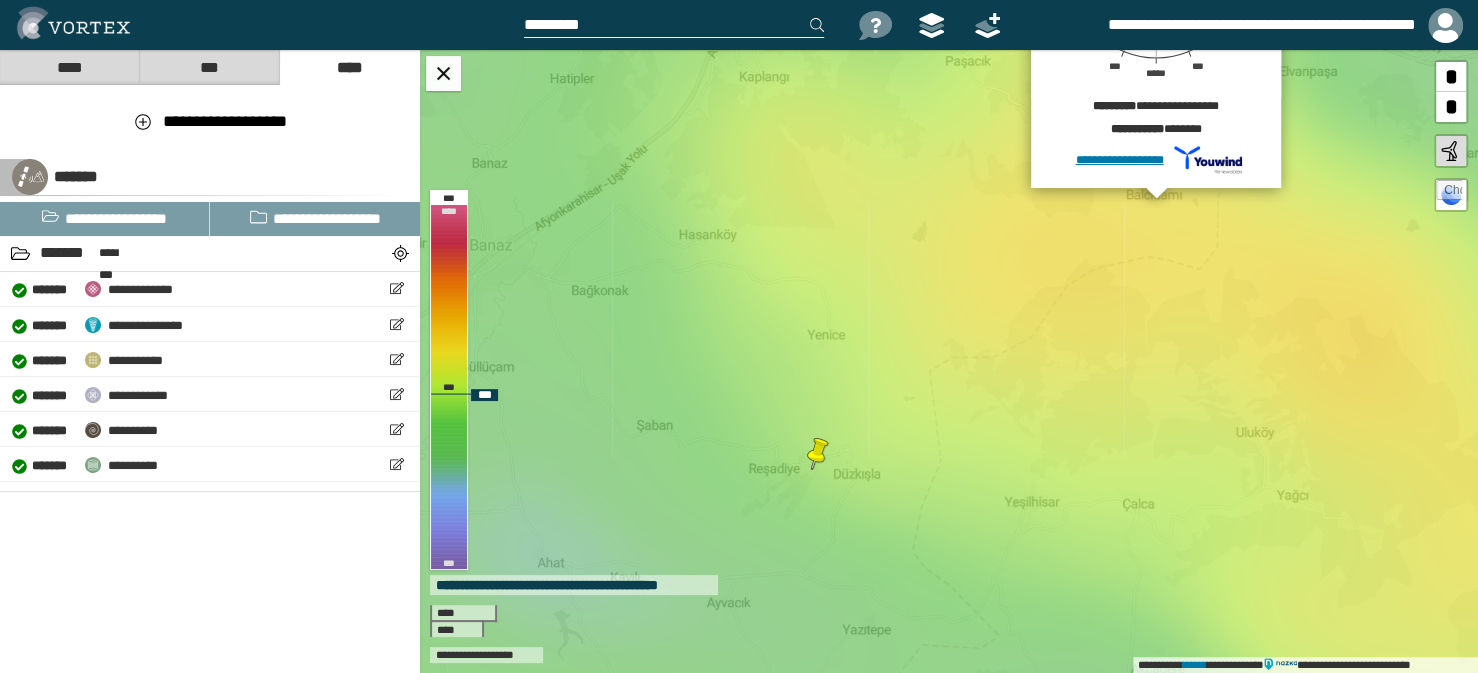 click on "**********" at bounding box center [949, 361] 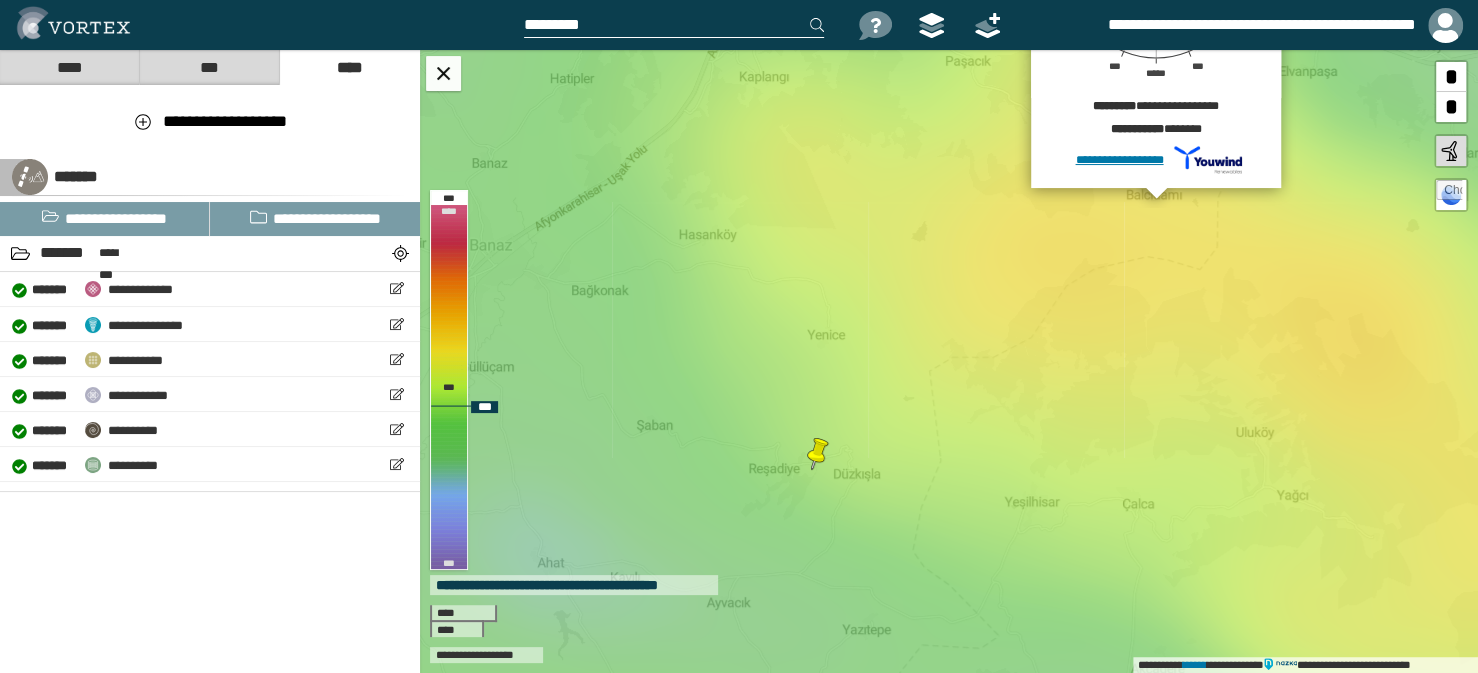 click at bounding box center (818, 454) 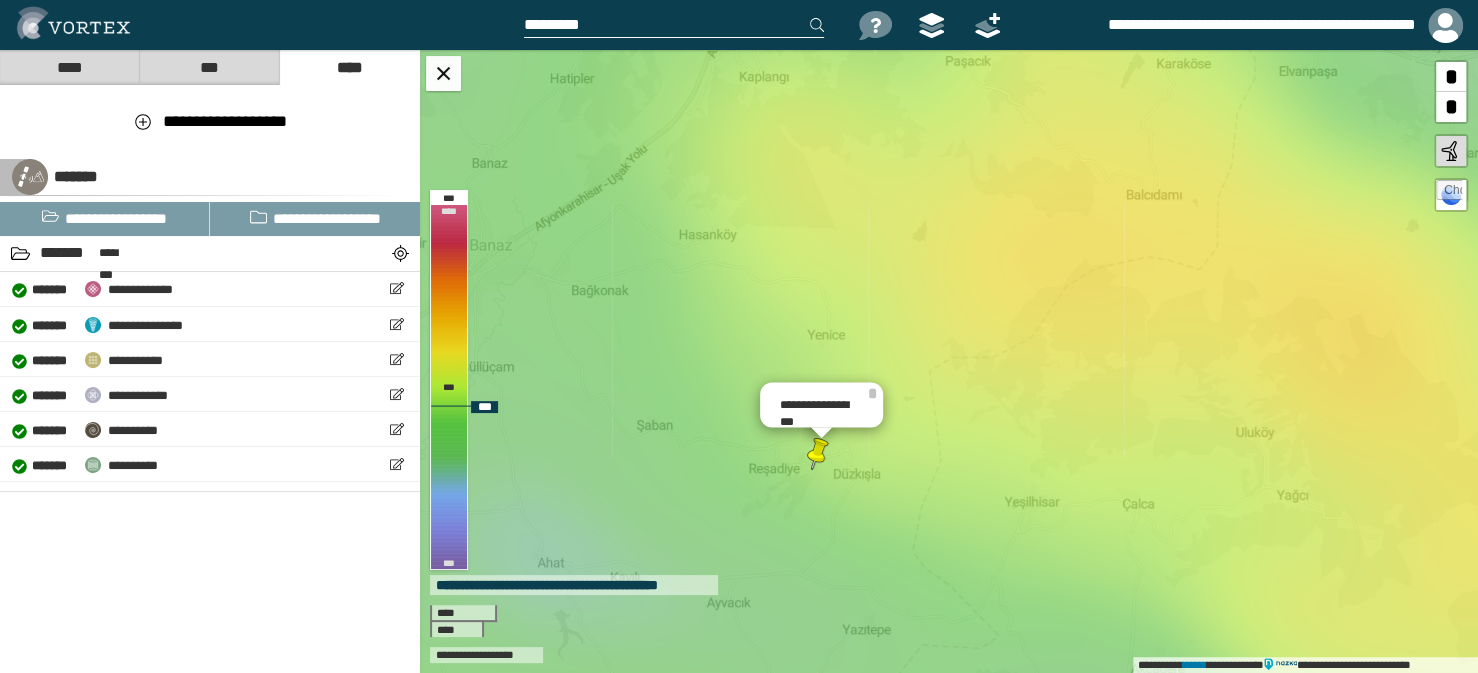 click on "[FIRST] [LAST] [ADDRESS] [CITY] [STATE] [ZIP] [COUNTRY]" at bounding box center (949, 361) 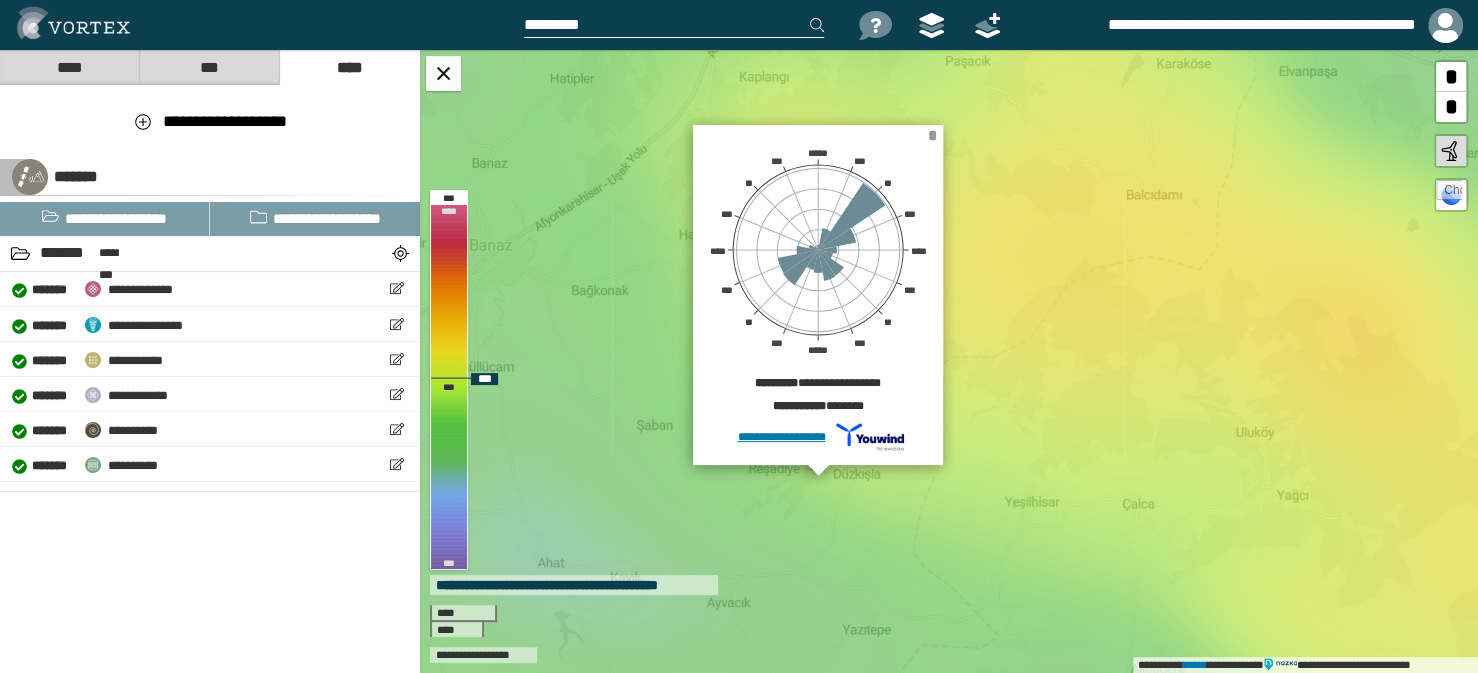 click on "*" at bounding box center [932, 135] 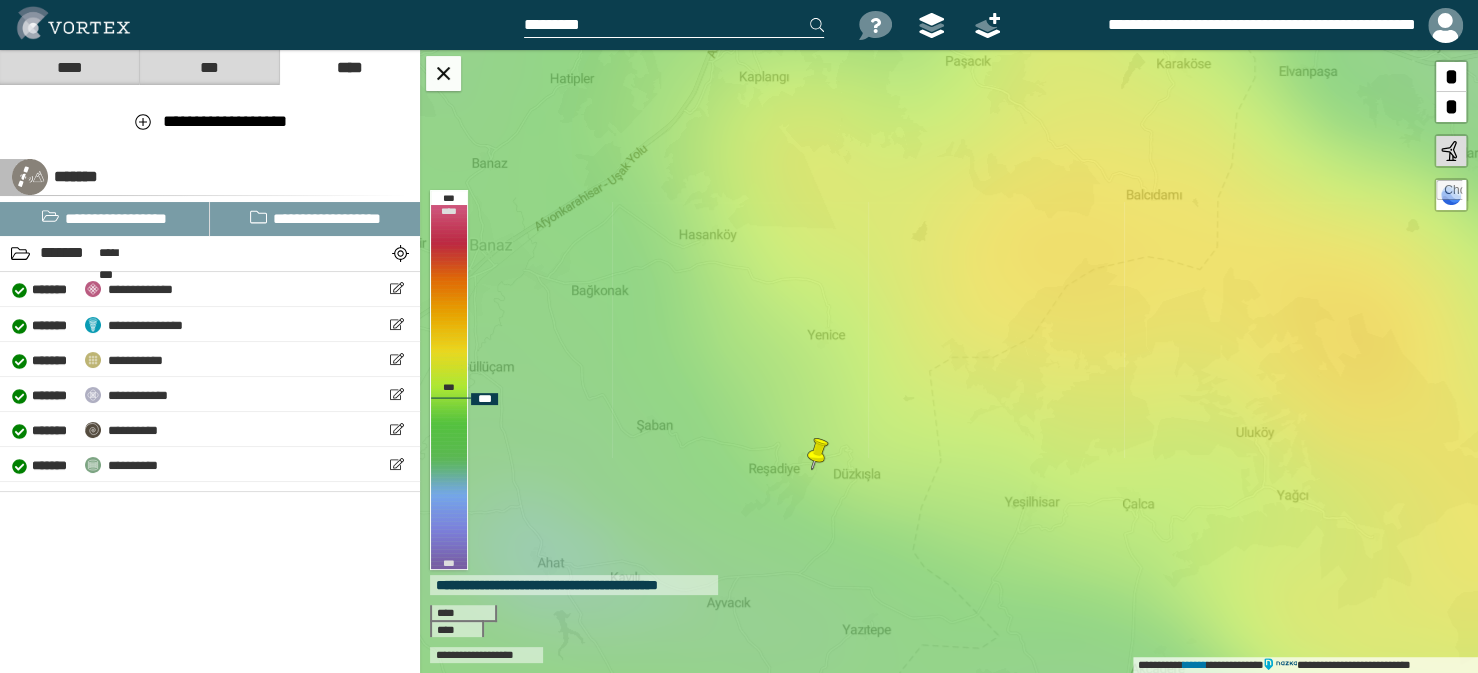 click at bounding box center [1449, 193] 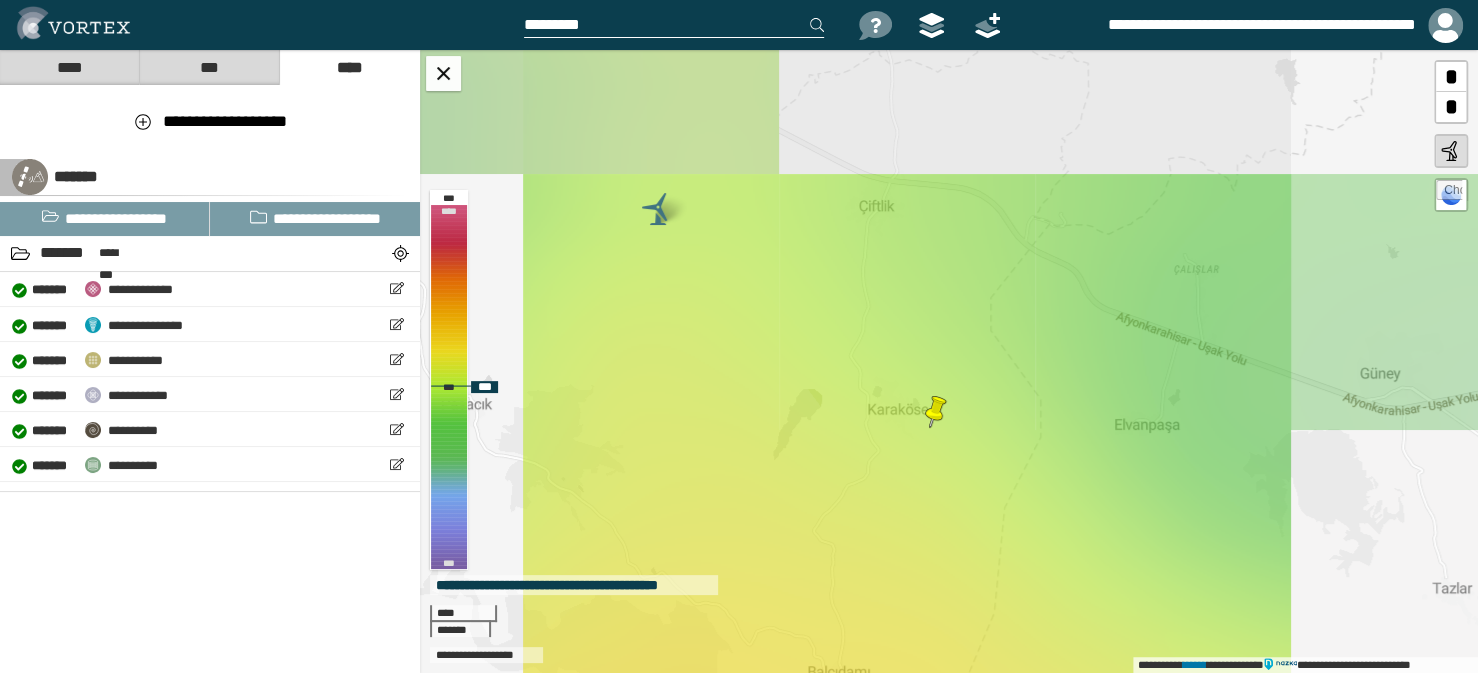 click on "**********" at bounding box center [949, 361] 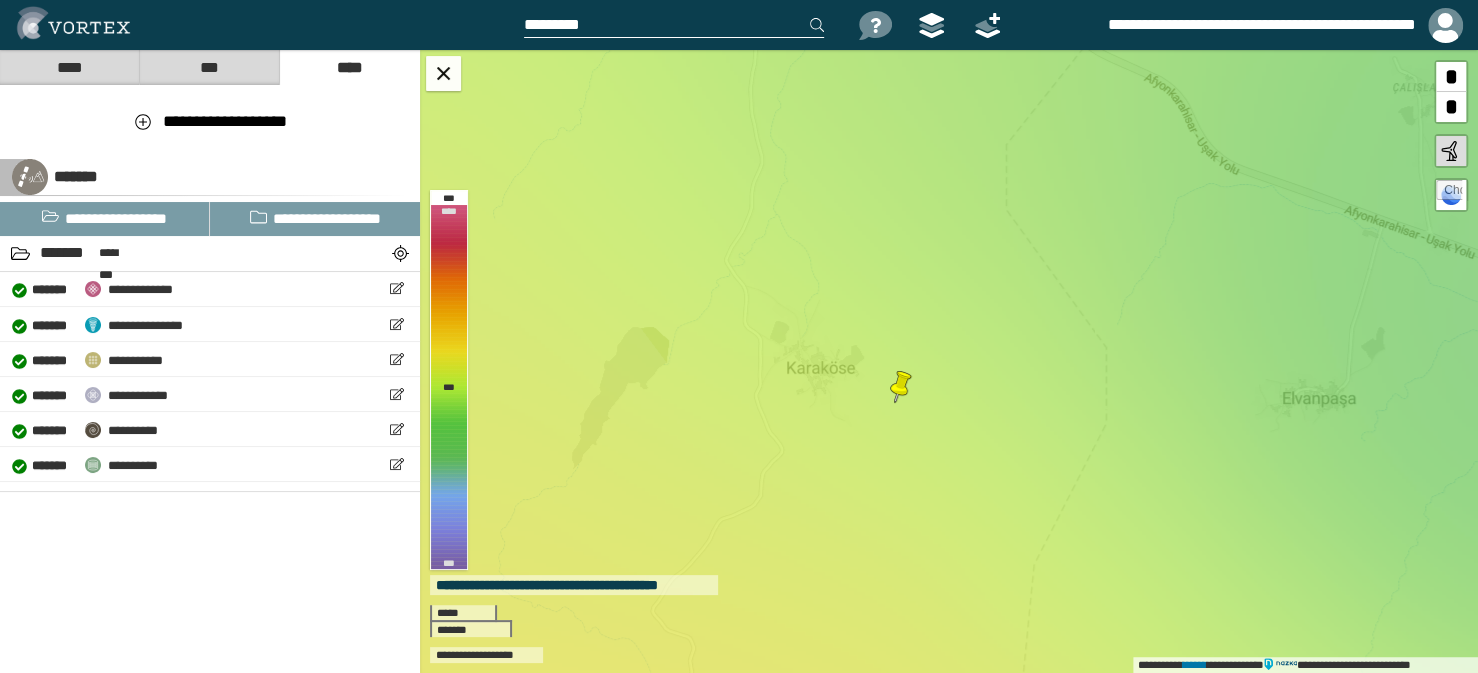 click on "**********" at bounding box center [949, 361] 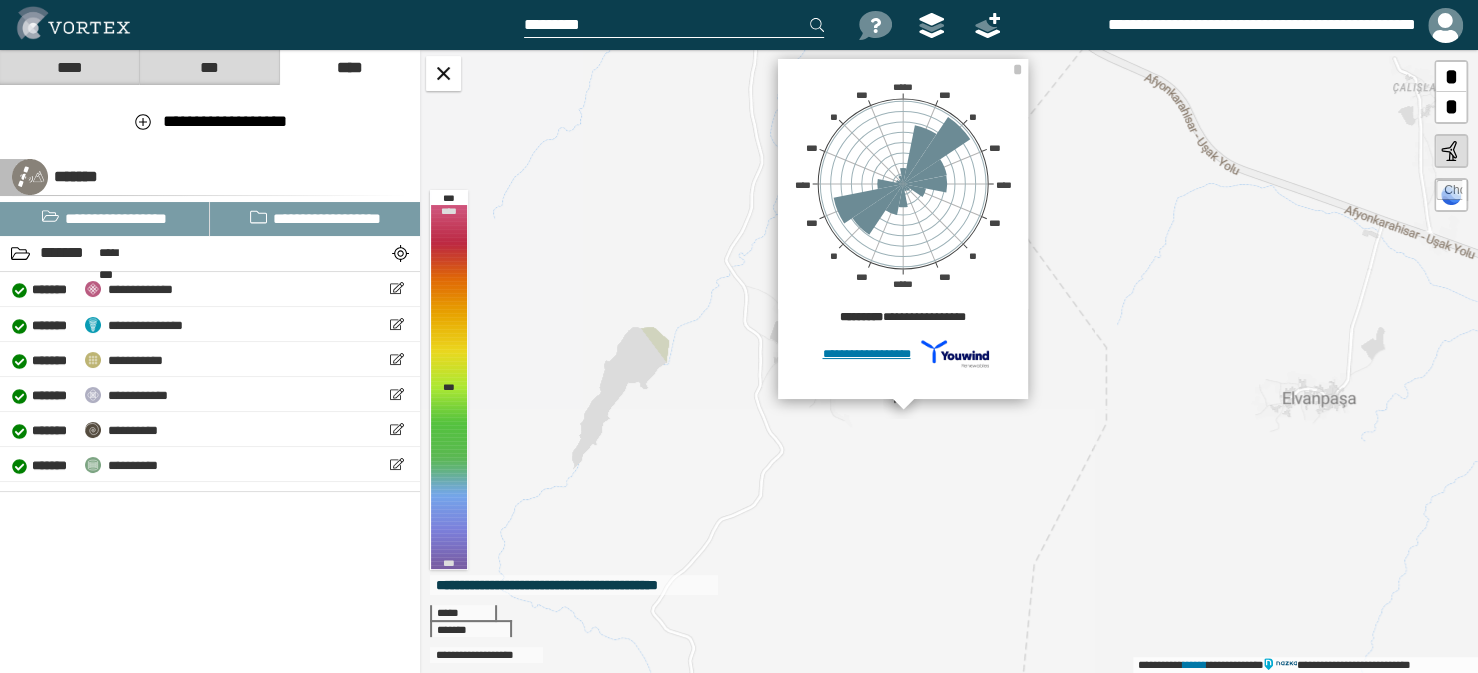 click on "[FIRST] [LAST] [PHONE] [EMAIL] [ADDRESS] [CITY] [STATE] [ZIP] [COUNTRY]" at bounding box center [949, 361] 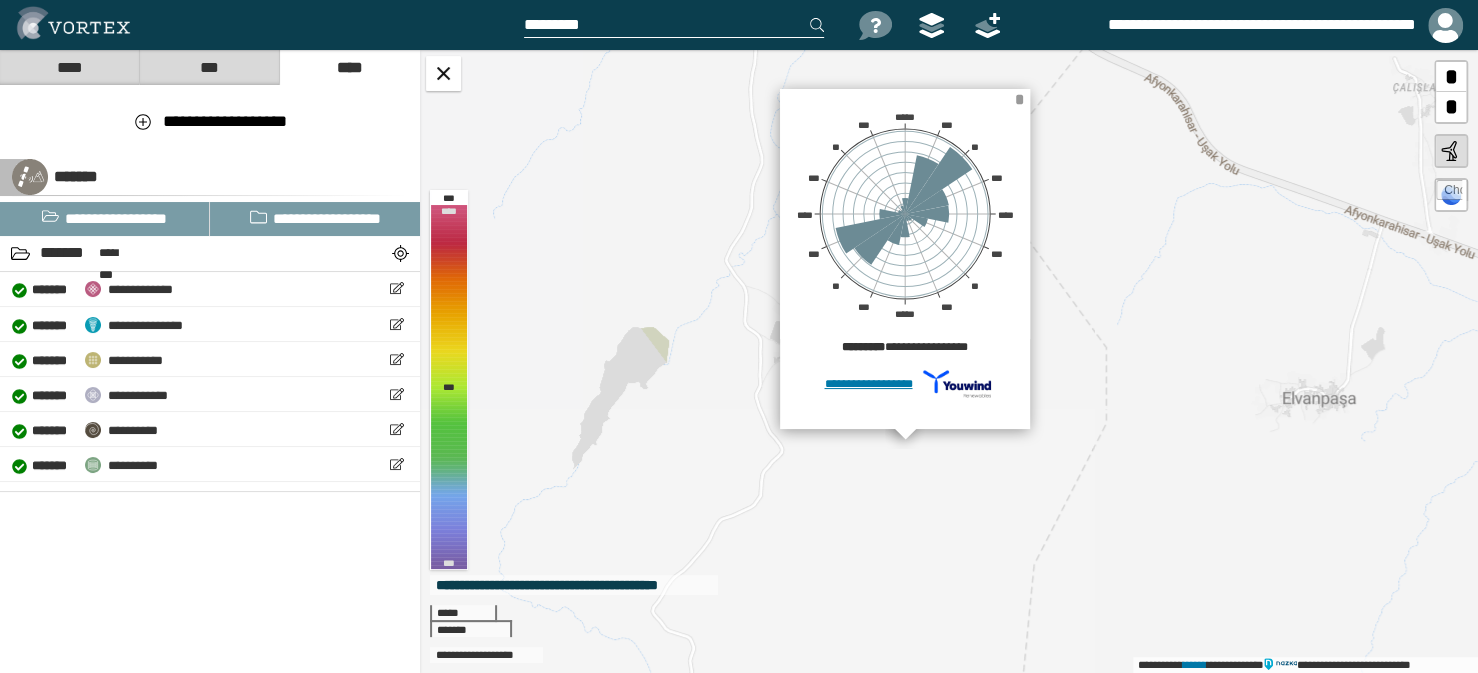 click on "*" at bounding box center (1018, 99) 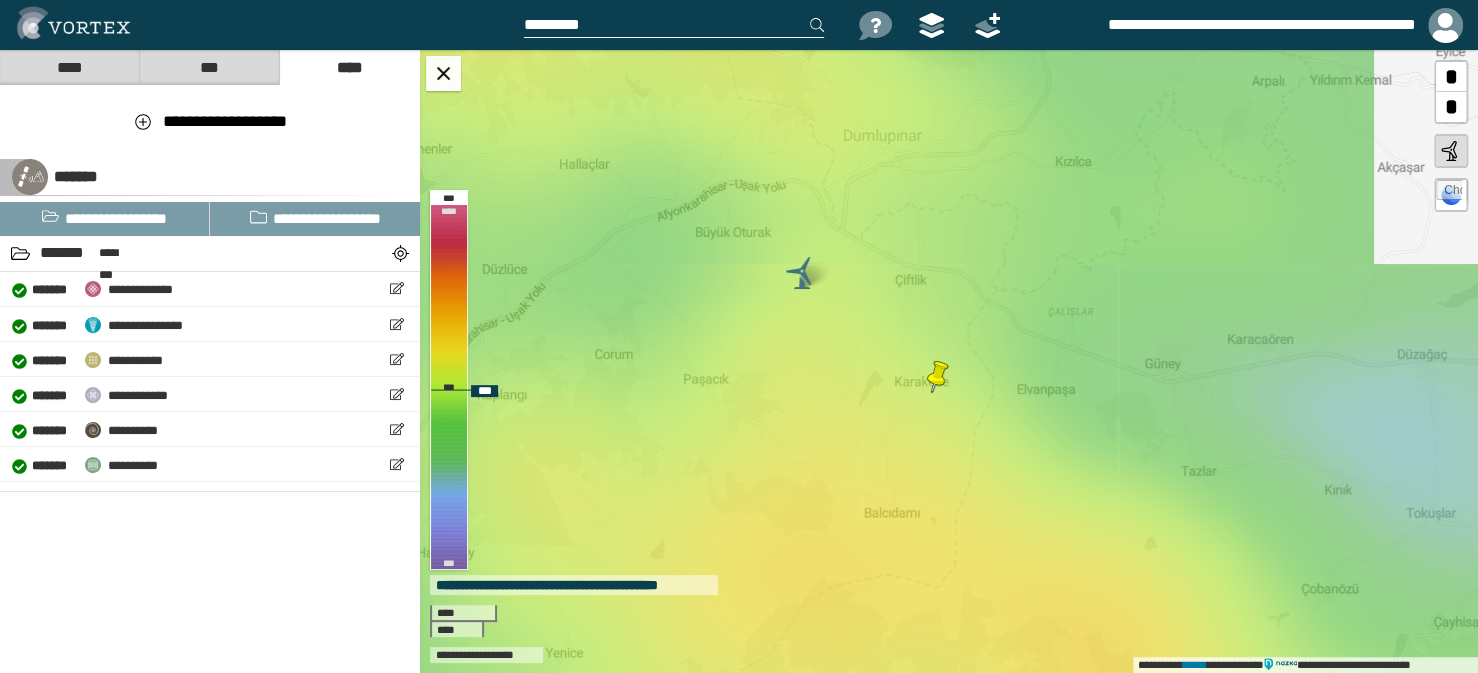 click at bounding box center [938, 377] 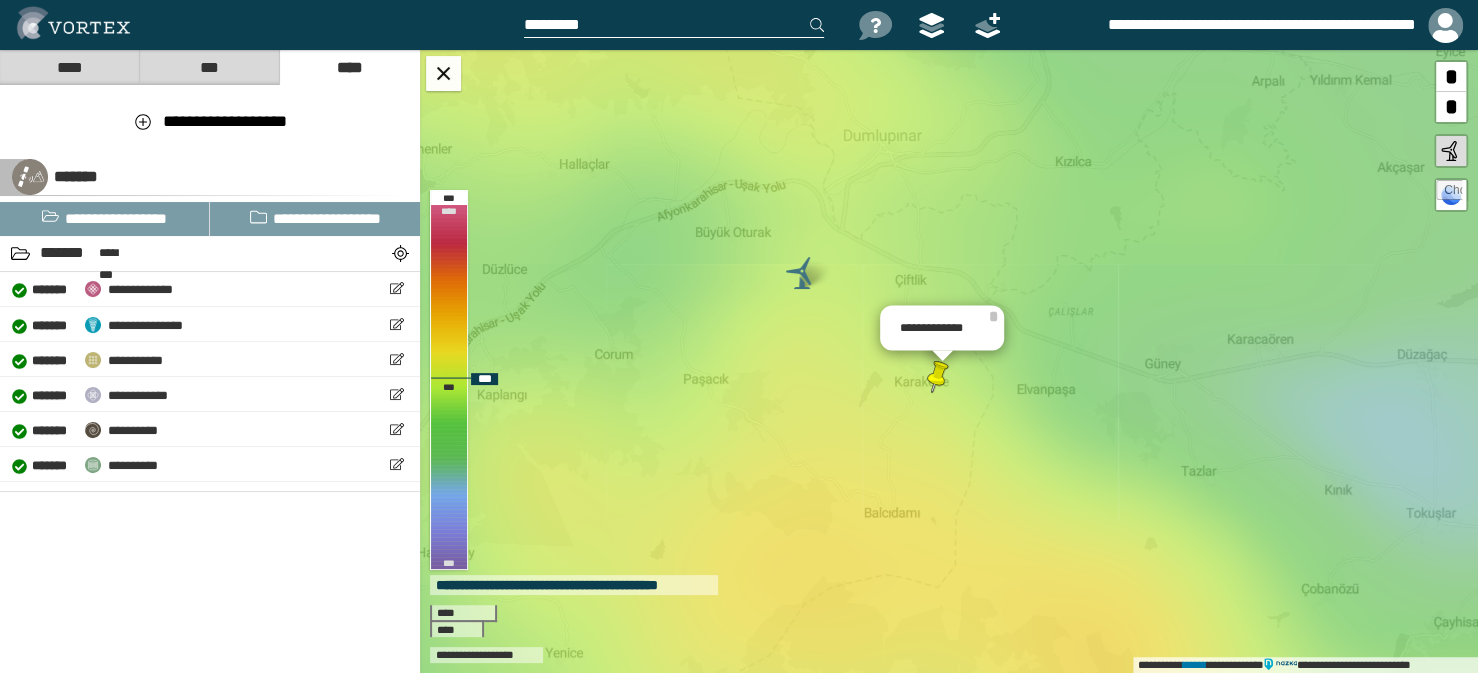 click on "[FIRST] [LAST] [ADDRESS] [CITY] [STATE] [ZIP] [COUNTRY]" at bounding box center (949, 361) 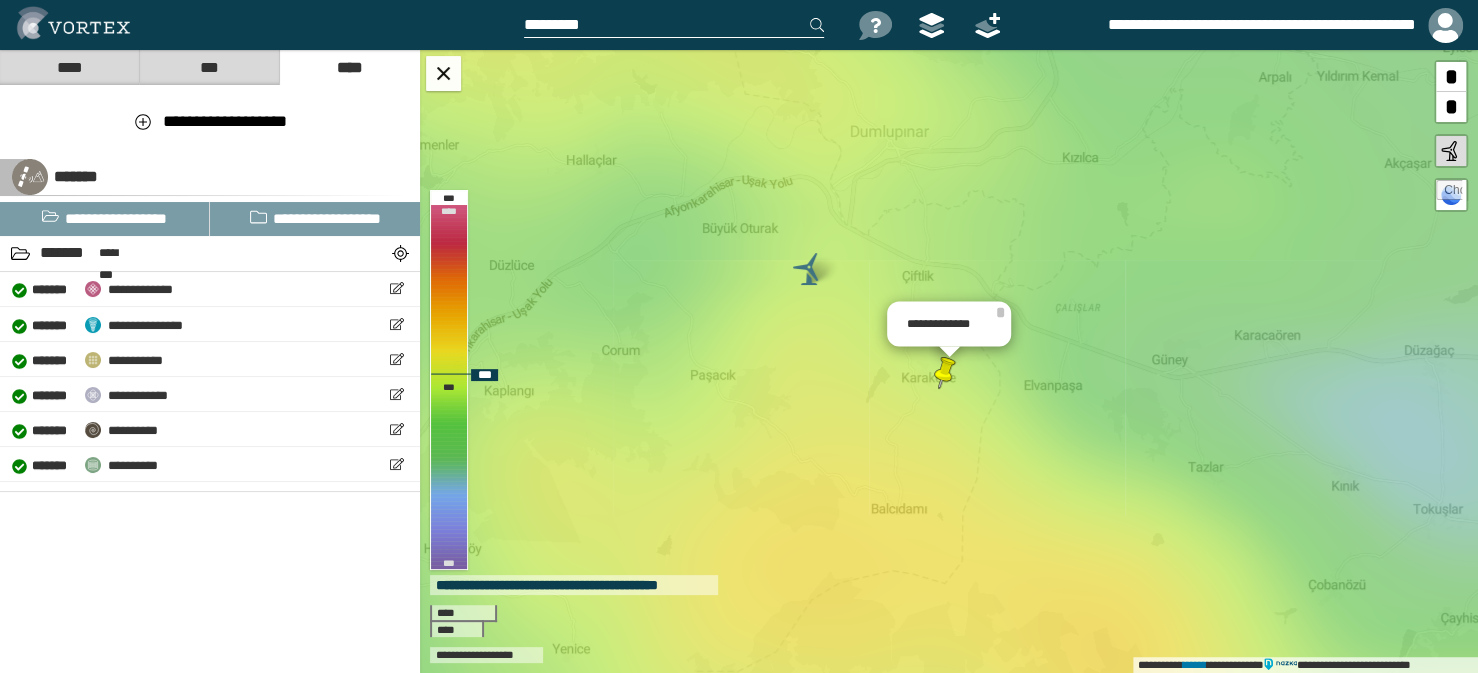 click on "[FIRST] [LAST] [ADDRESS] [CITY] [STATE] [ZIP] [COUNTRY]" at bounding box center [949, 361] 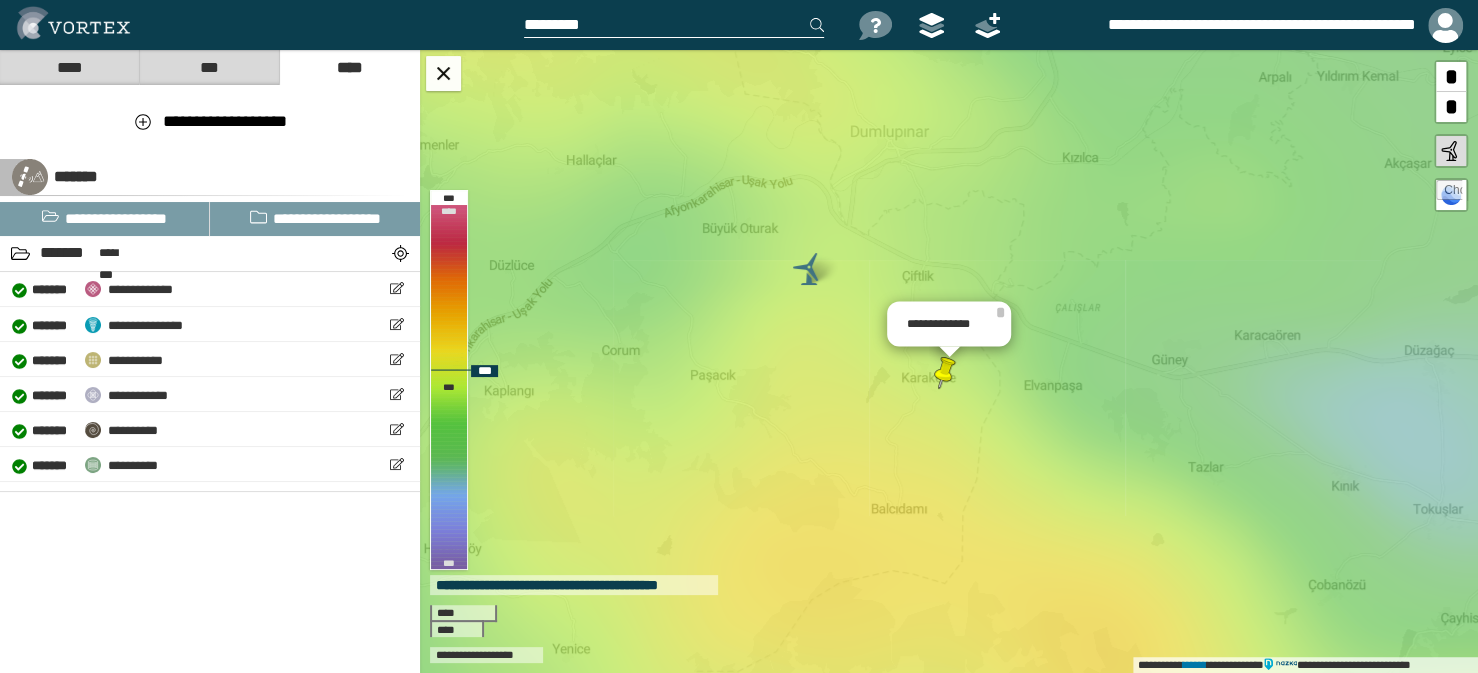 click on "[FIRST] [LAST] [ADDRESS] [CITY] [STATE] [ZIP] [COUNTRY]" at bounding box center [949, 361] 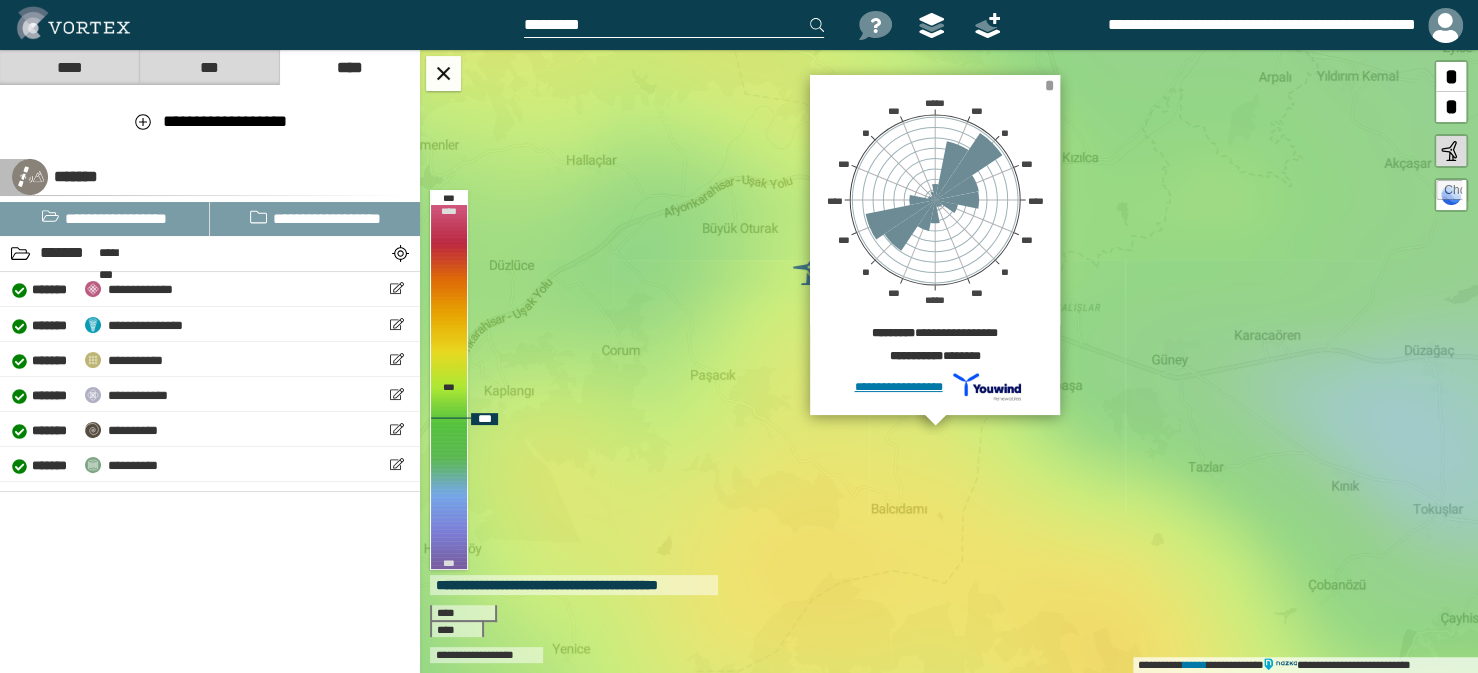 click on "*" at bounding box center [1049, 85] 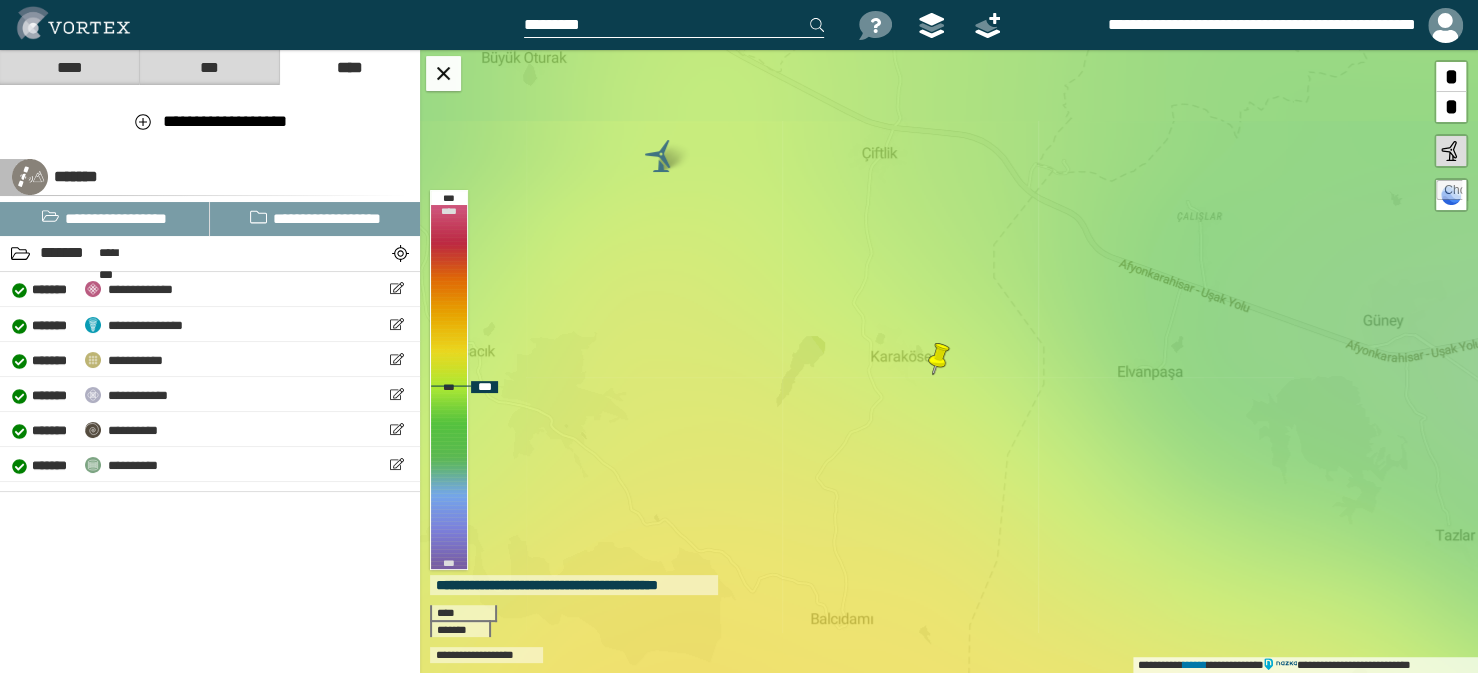 click on "**********" at bounding box center (949, 361) 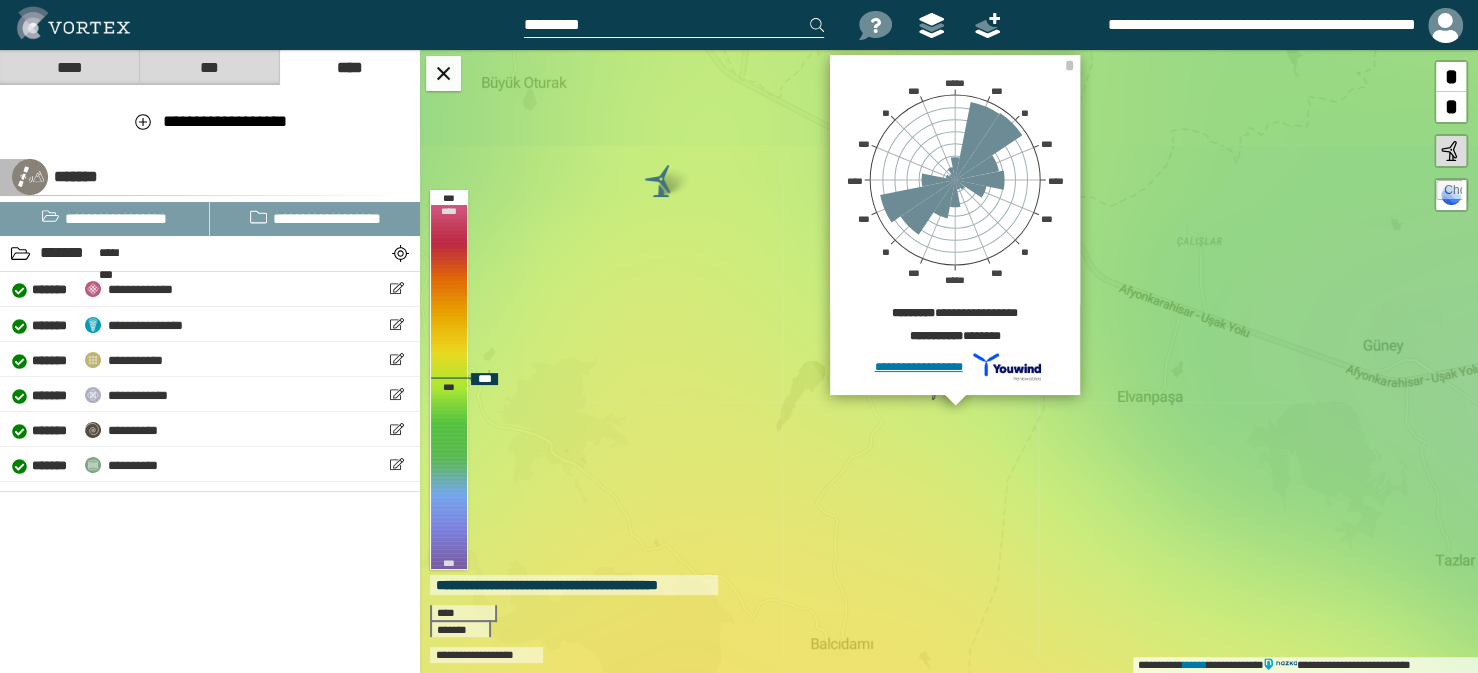 click on "**********" at bounding box center [949, 361] 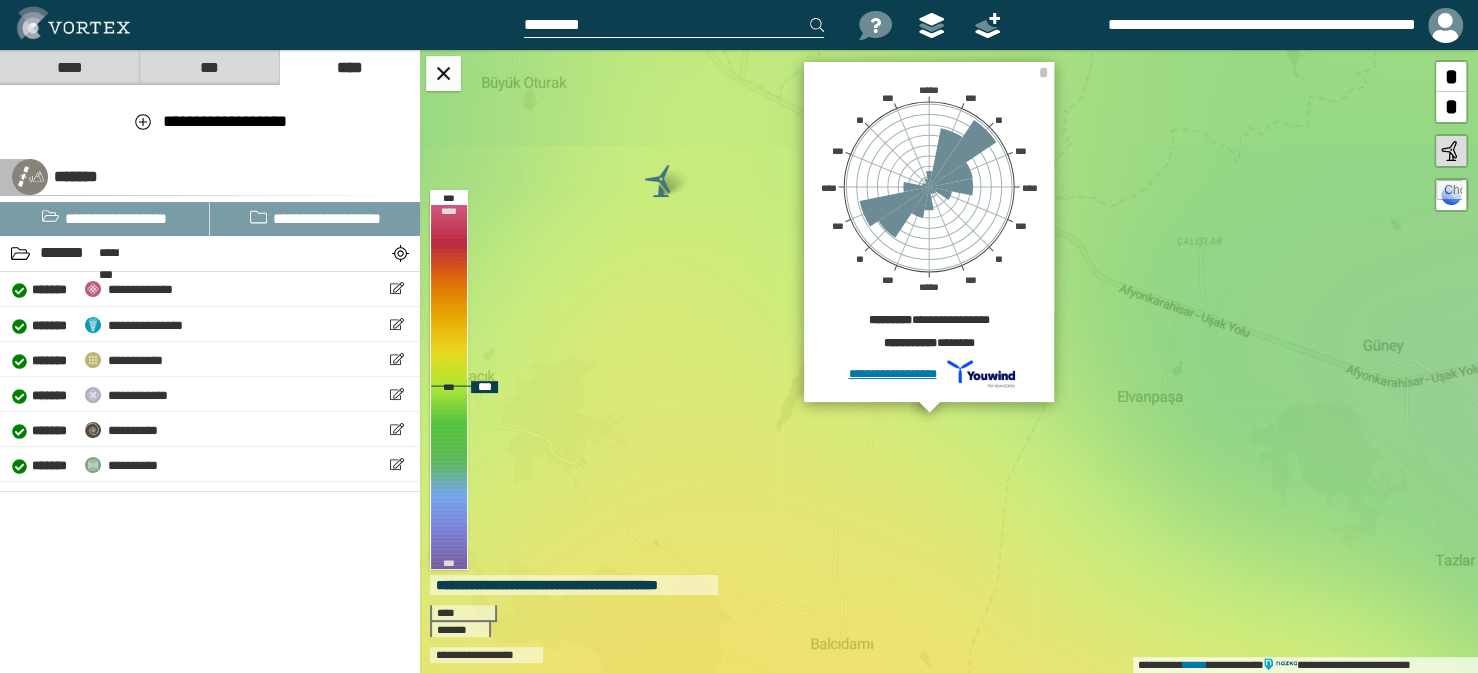 click on "[FIRST] [LAST] [PHONE] [EMAIL] [ADDRESS] [CITY] [STATE] [ZIP] [COUNTRY]" at bounding box center (949, 361) 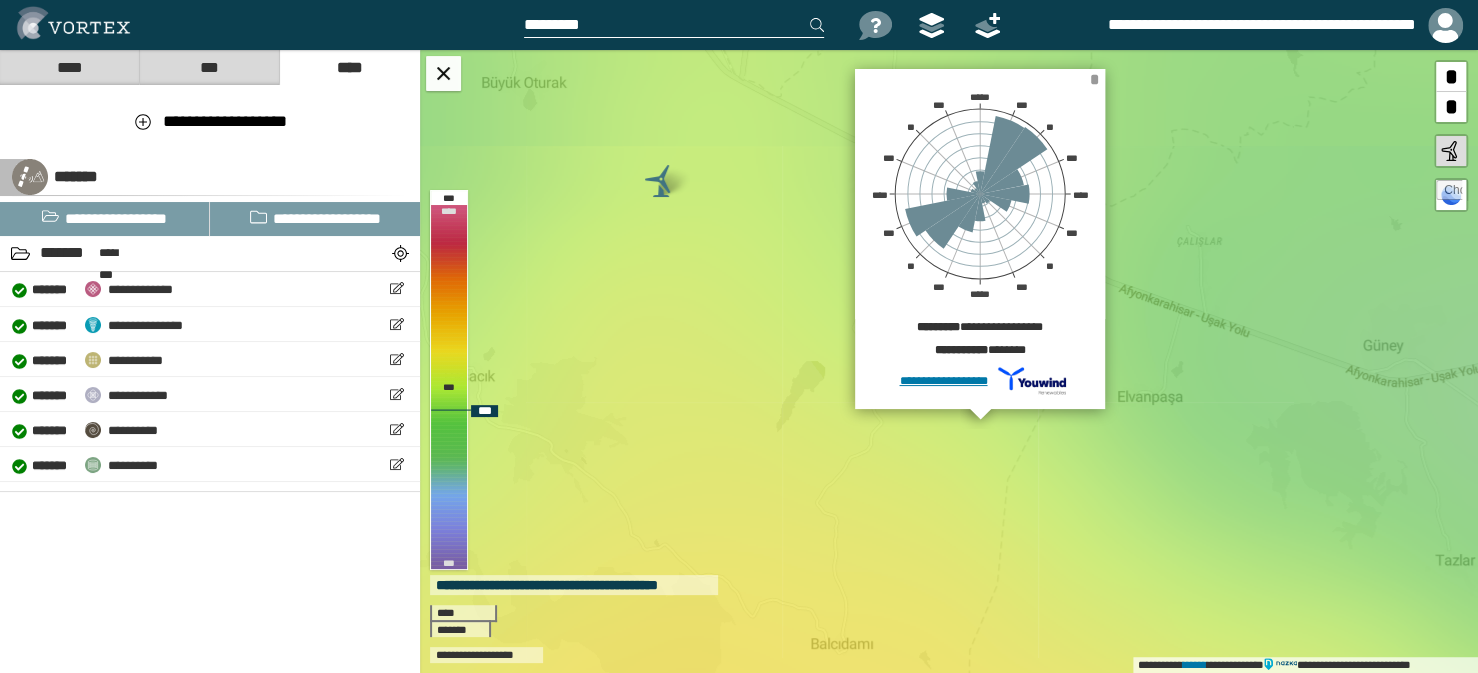 click on "*" at bounding box center [1094, 79] 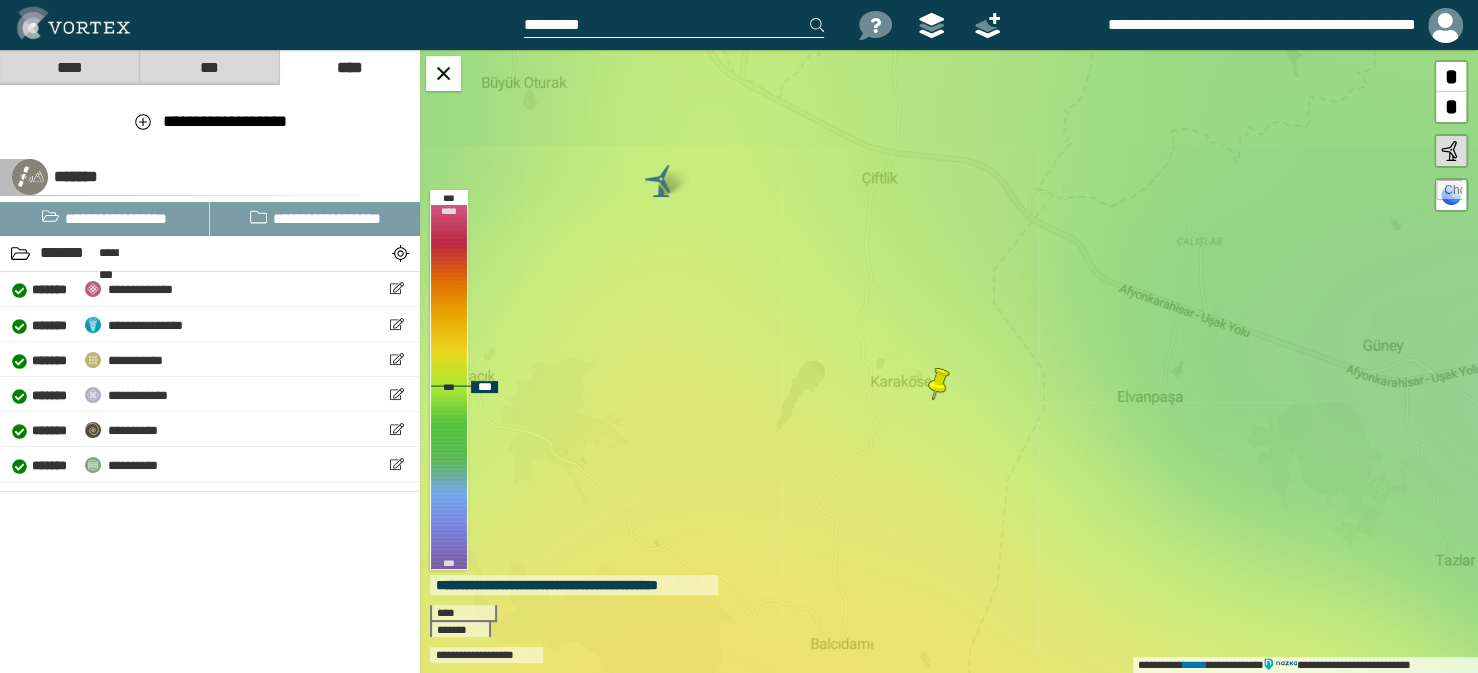 click at bounding box center [939, 384] 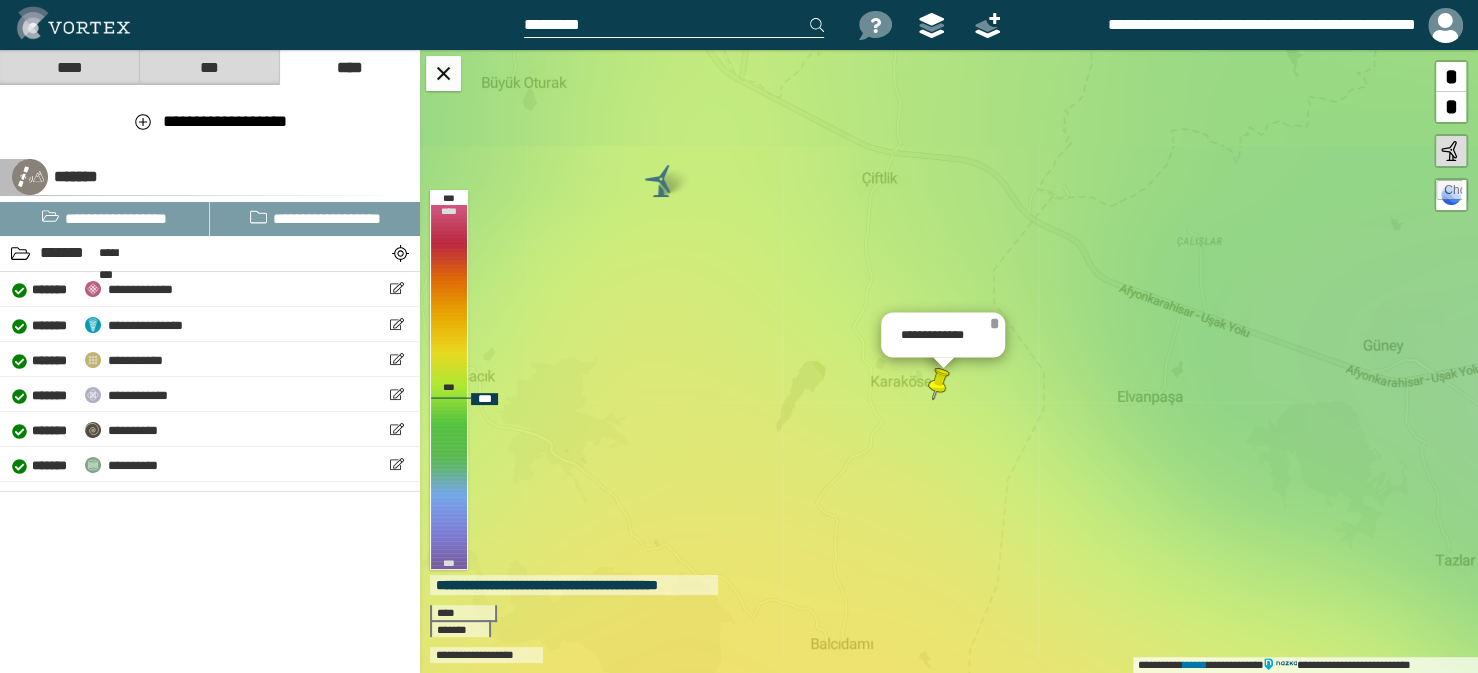 click on "*" at bounding box center (994, 323) 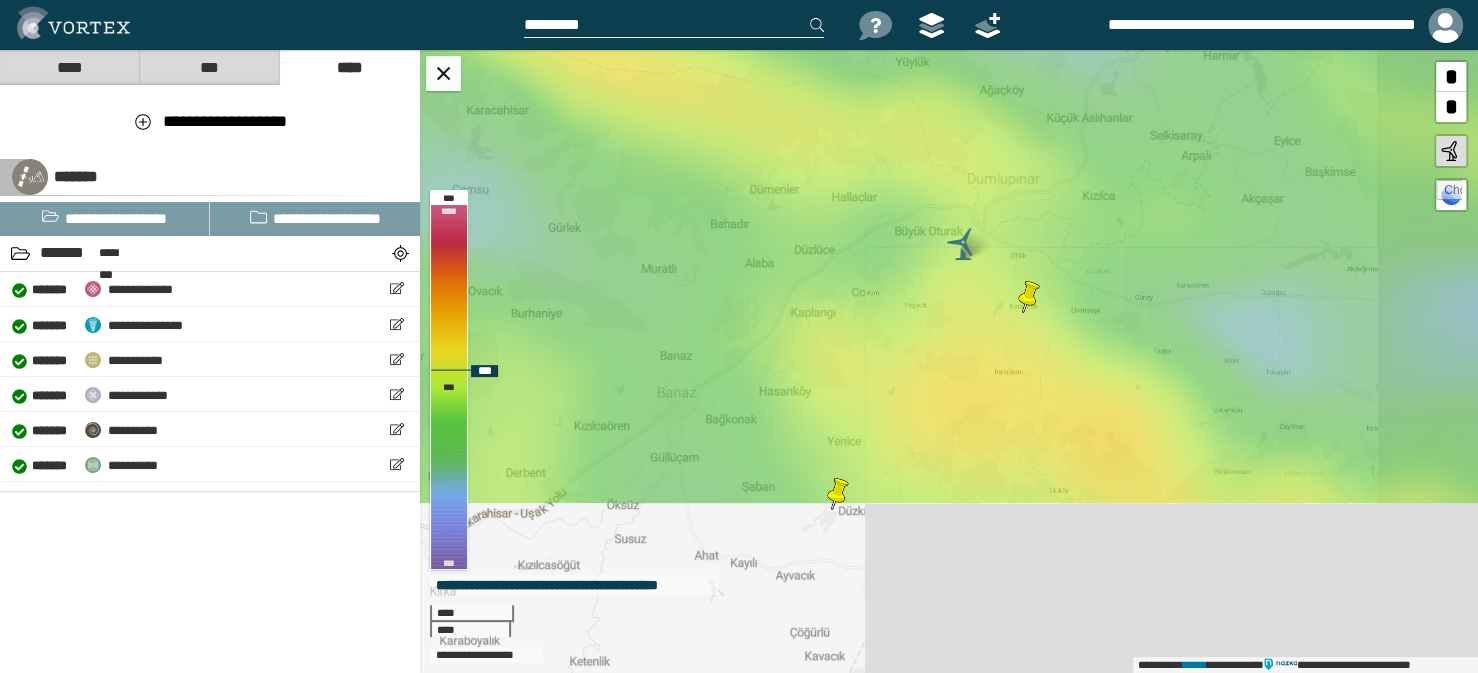 drag, startPoint x: 1034, startPoint y: 453, endPoint x: 1068, endPoint y: 362, distance: 97.144226 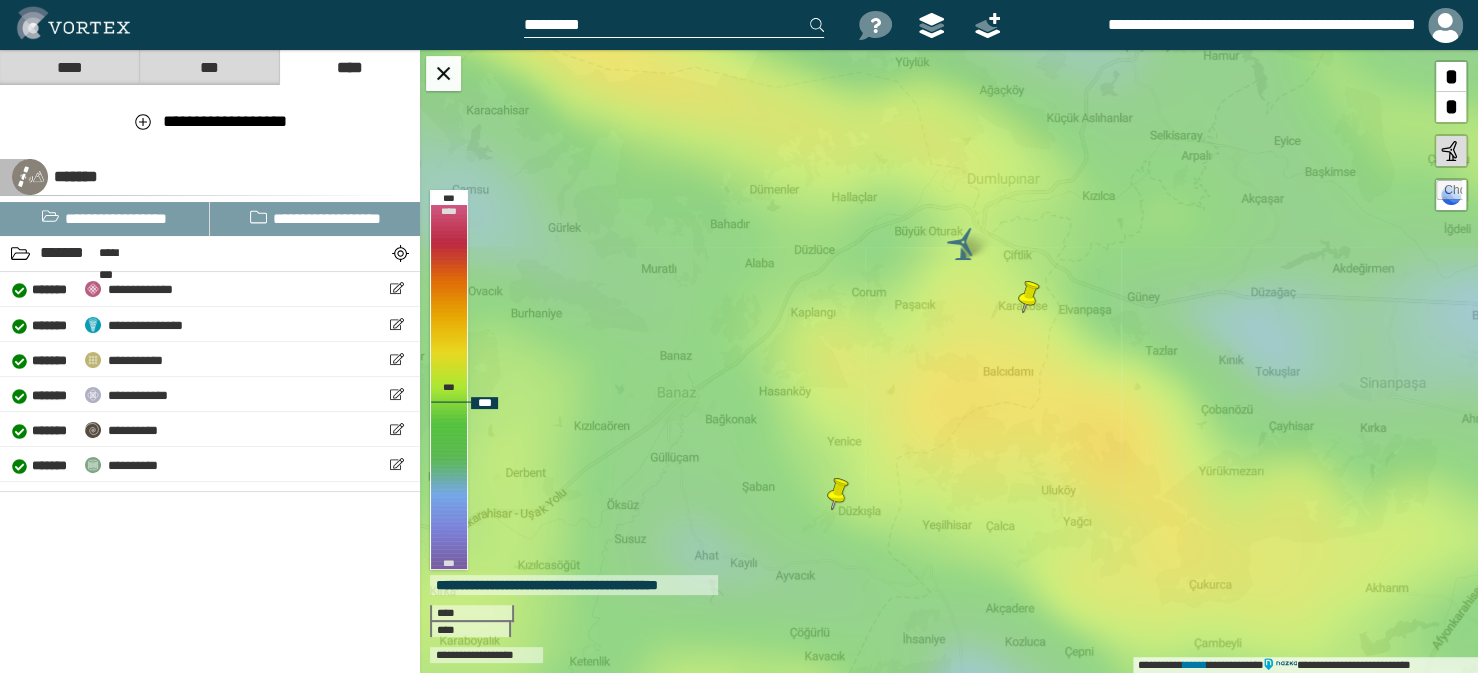 click at bounding box center [838, 494] 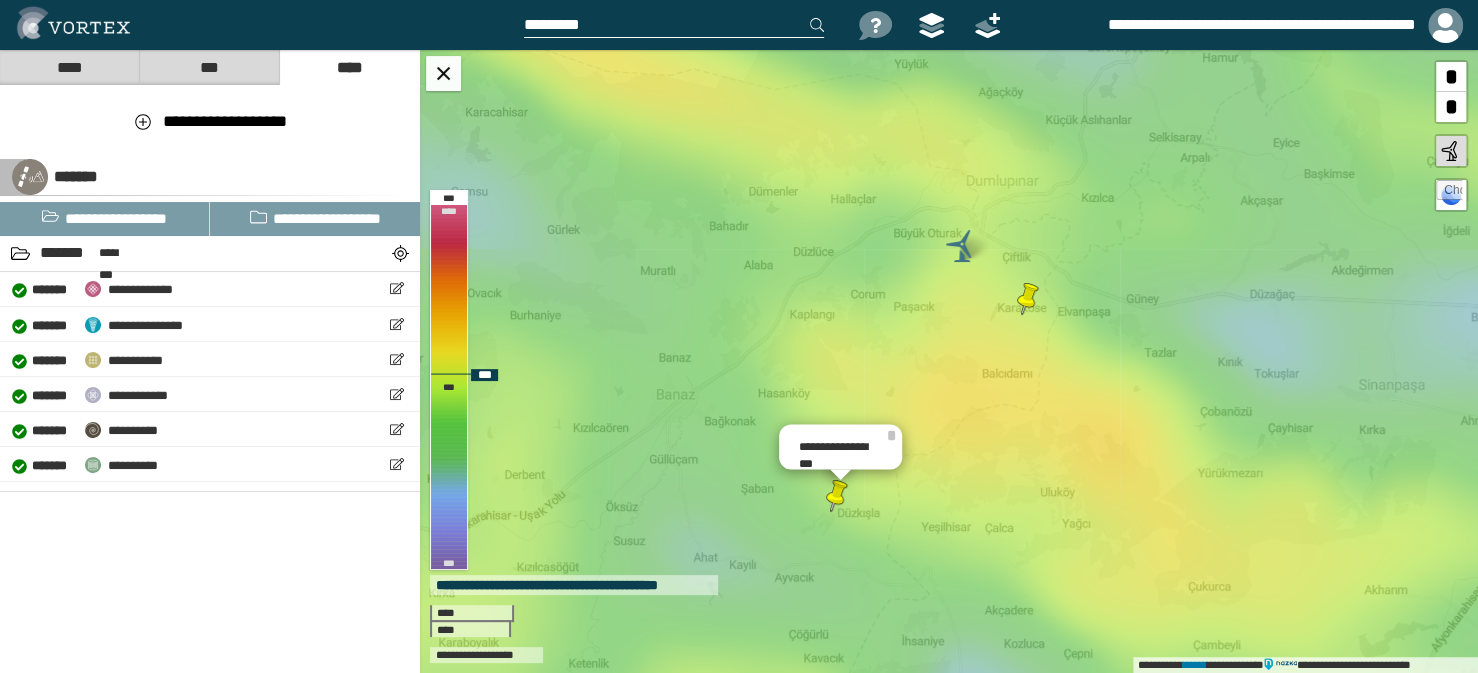 drag, startPoint x: 930, startPoint y: 476, endPoint x: 923, endPoint y: 487, distance: 13.038404 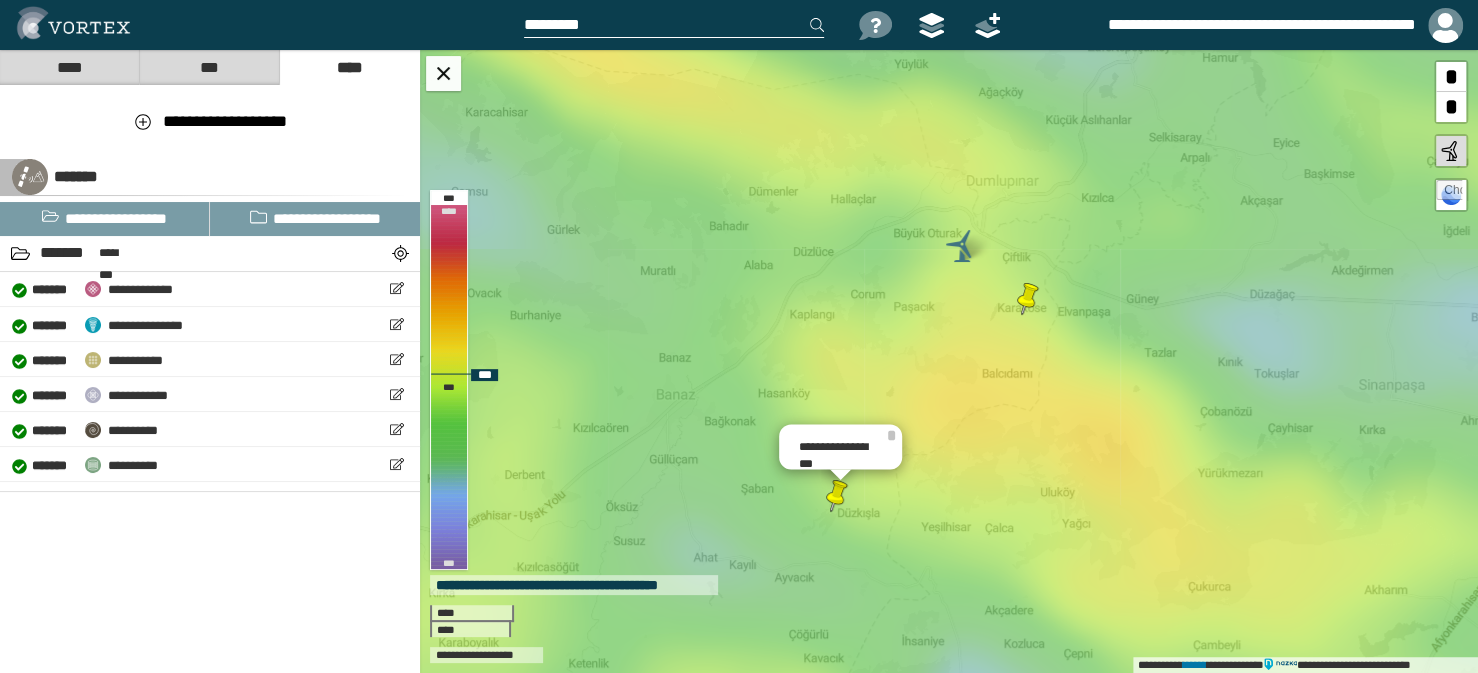 click on "[FIRST] [LAST] [ADDRESS] [CITY] [STATE] [ZIP] [COUNTRY]" at bounding box center [949, 361] 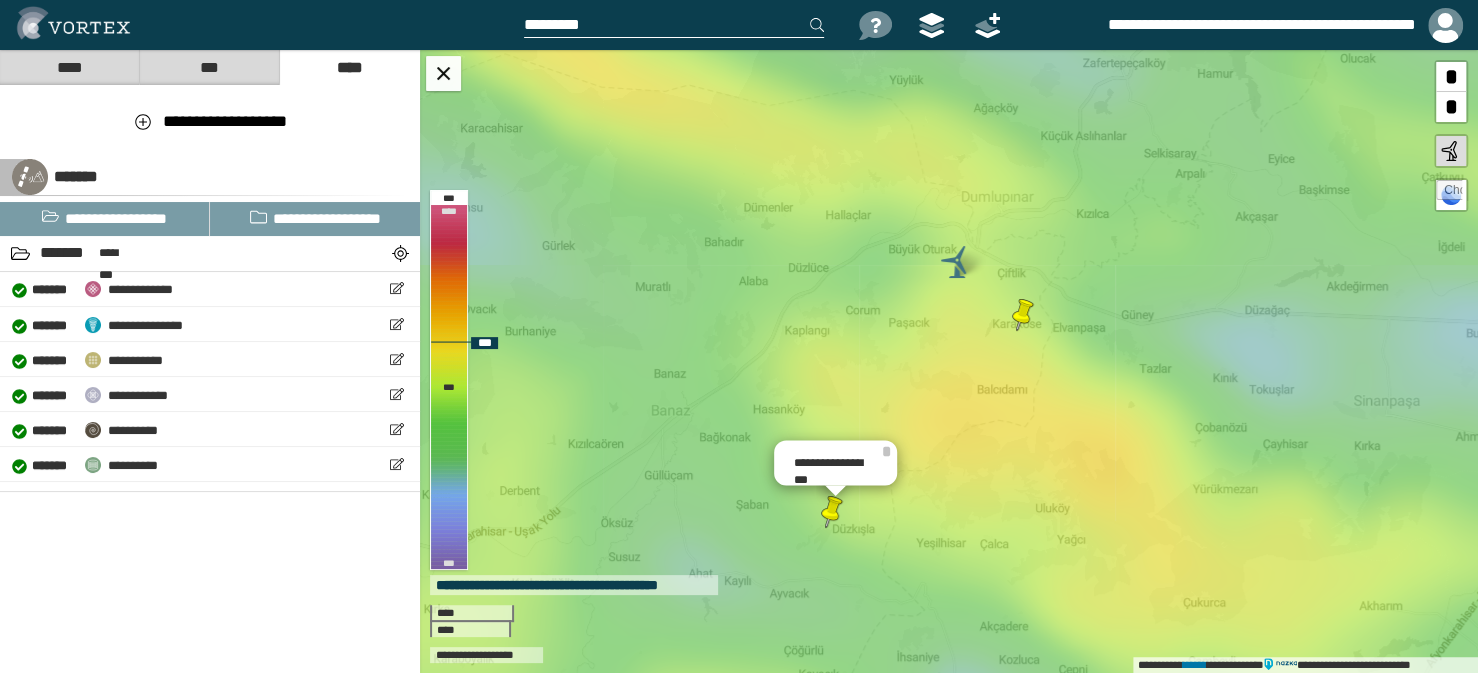 click on "[FIRST] [LAST] [ADDRESS] [CITY] [STATE] [ZIP] [COUNTRY]" at bounding box center (949, 361) 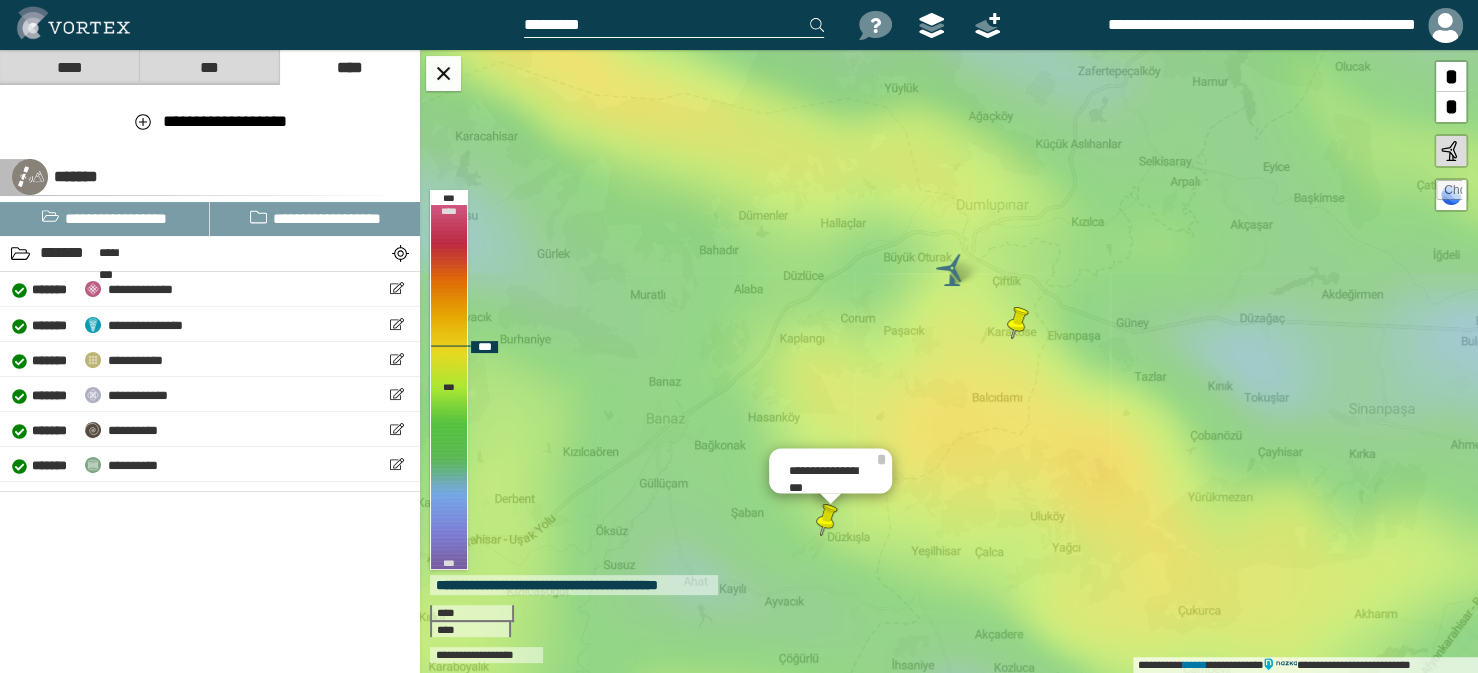 click on "[FIRST] [LAST] [ADDRESS] [CITY] [STATE] [ZIP] [COUNTRY]" at bounding box center [949, 361] 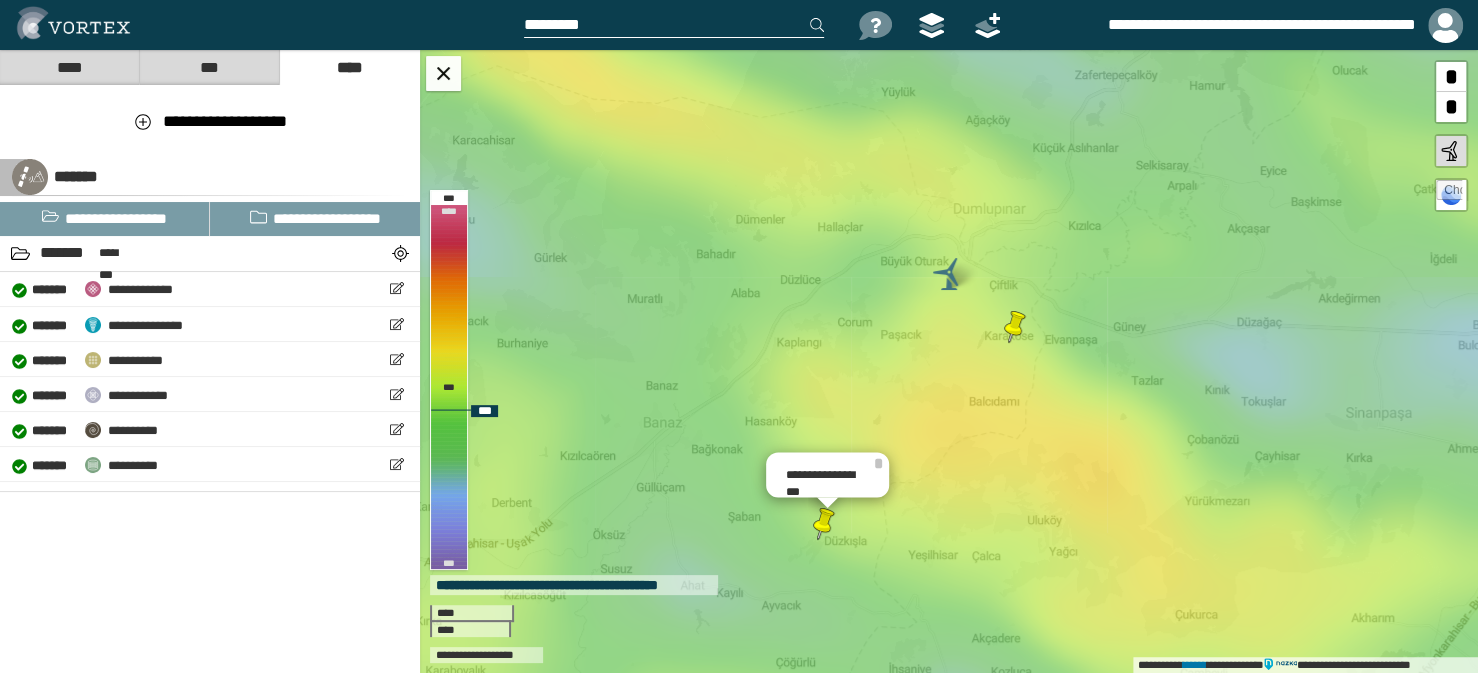 click on "[FIRST] [LAST] [ADDRESS] [CITY] [STATE] [ZIP] [COUNTRY]" at bounding box center [949, 361] 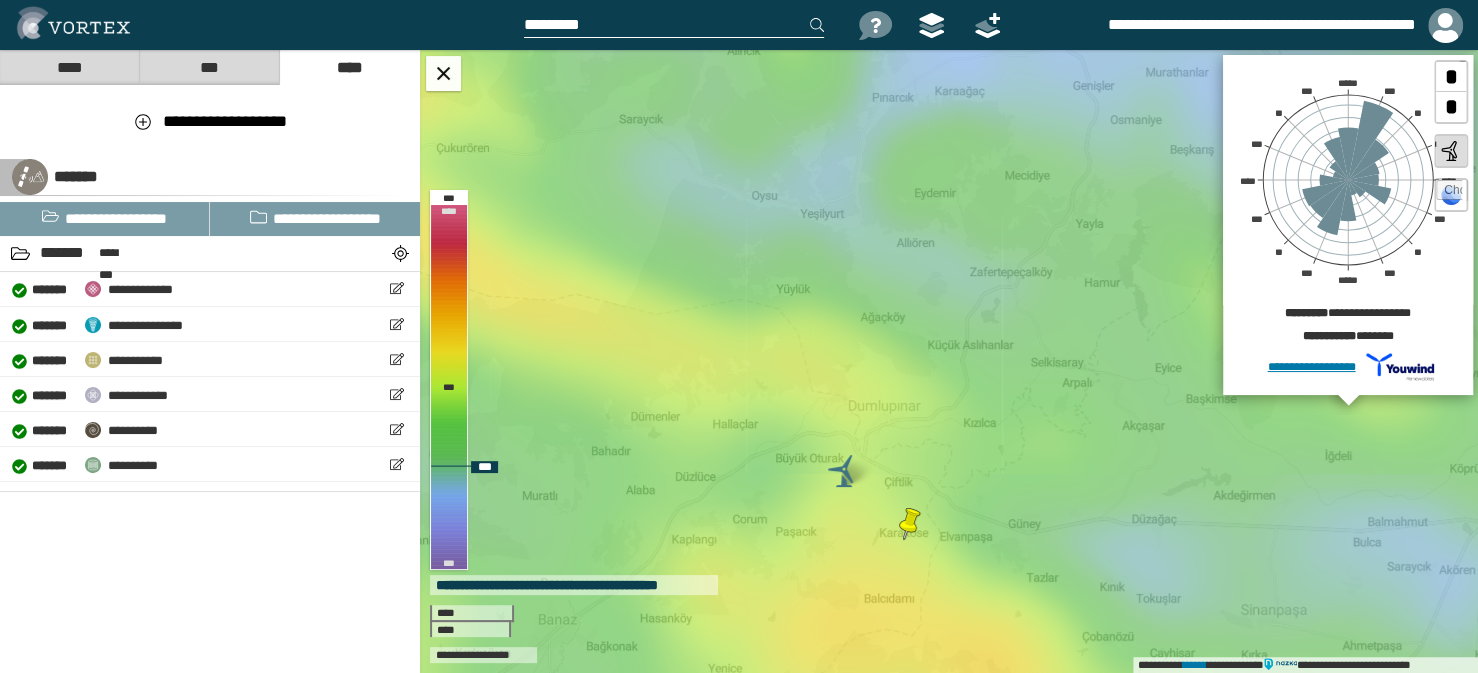 click at bounding box center [1449, 193] 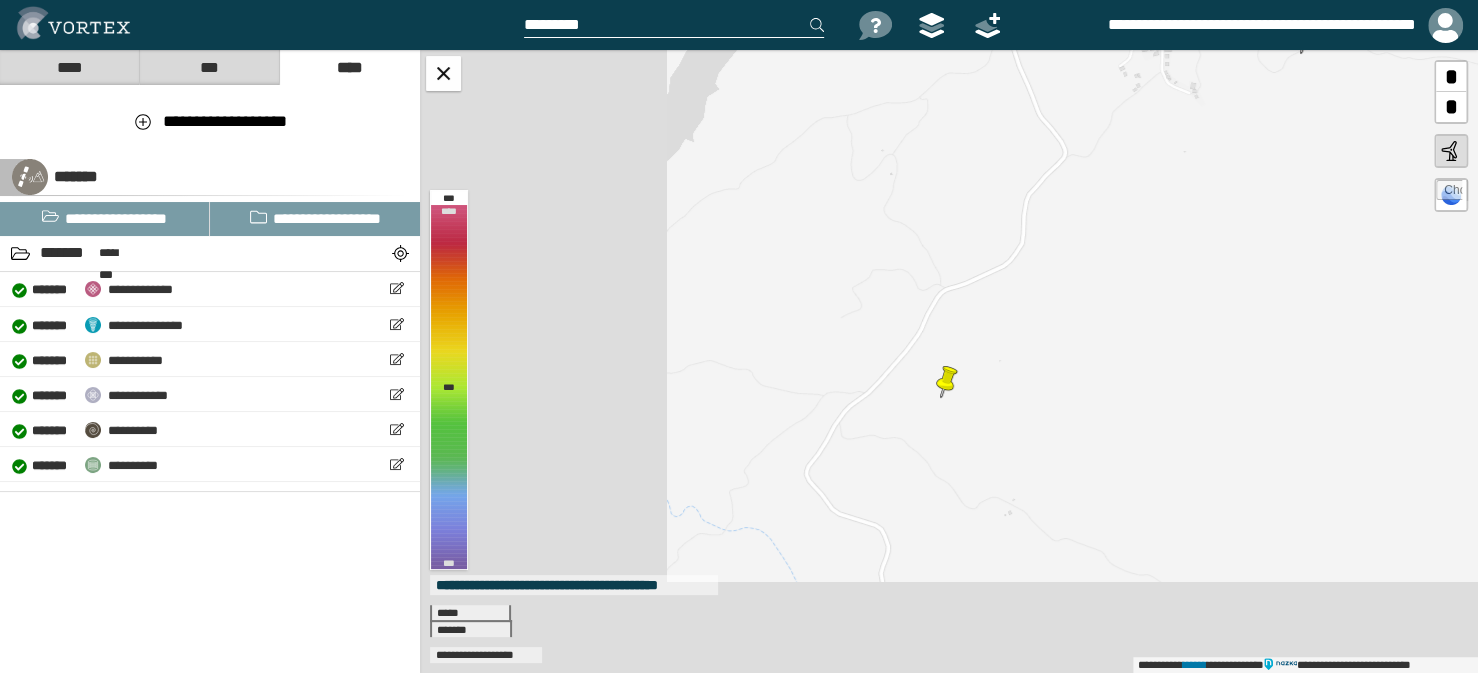 drag, startPoint x: 1101, startPoint y: 395, endPoint x: 1036, endPoint y: 406, distance: 65.9242 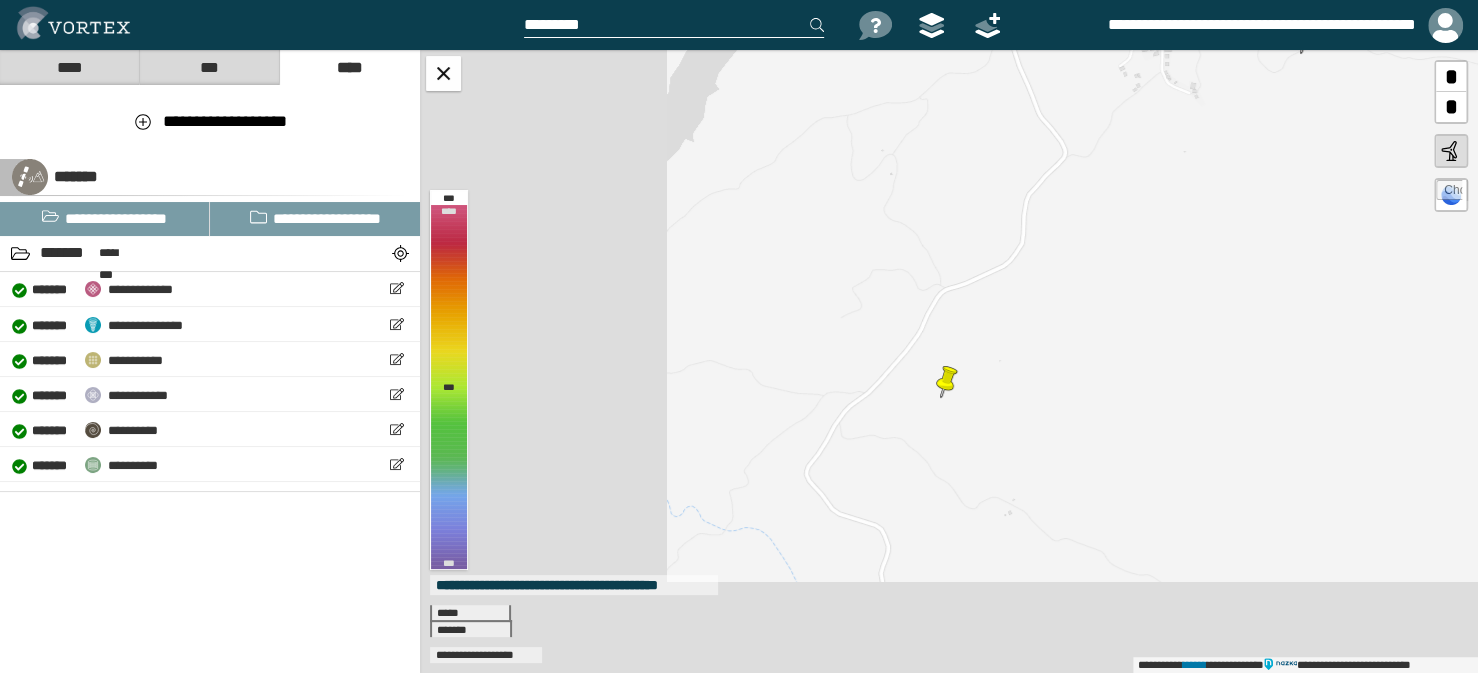 click on "**********" at bounding box center (949, 361) 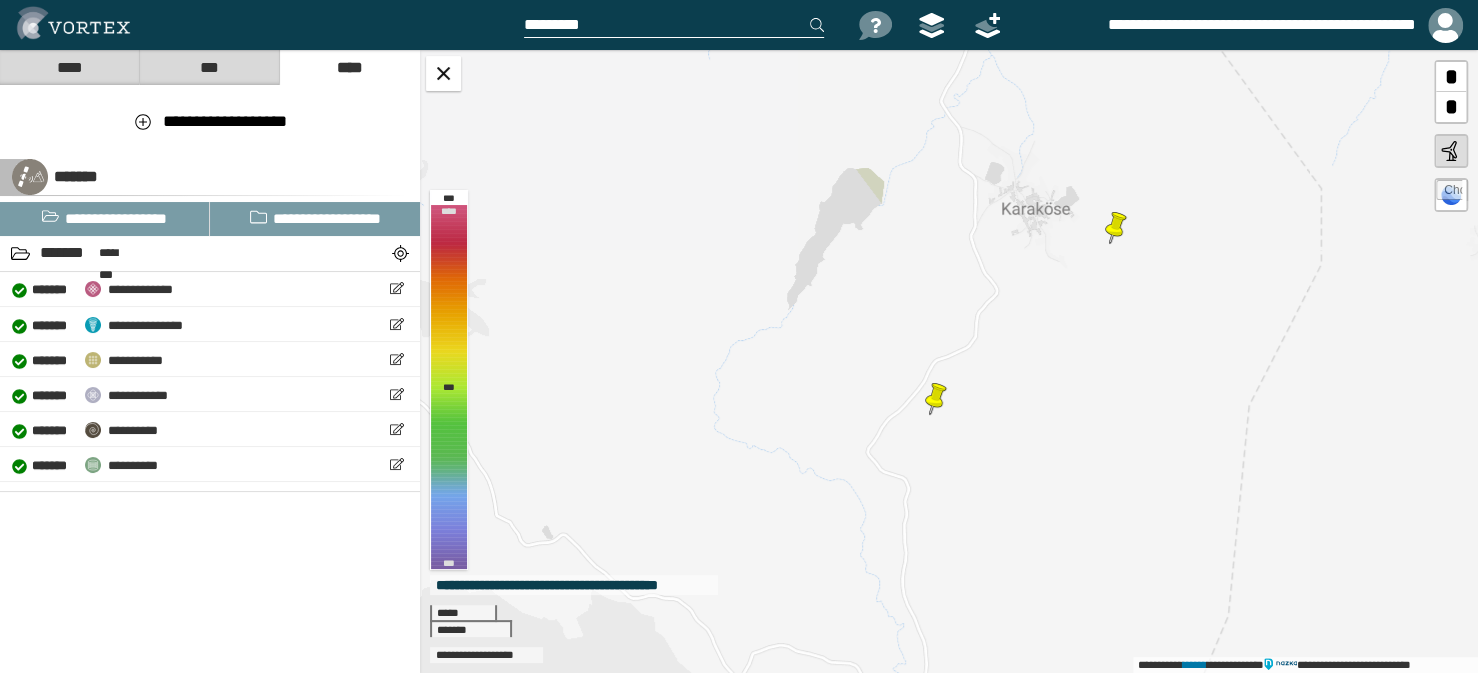 drag, startPoint x: 1073, startPoint y: 414, endPoint x: 1004, endPoint y: 423, distance: 69.58448 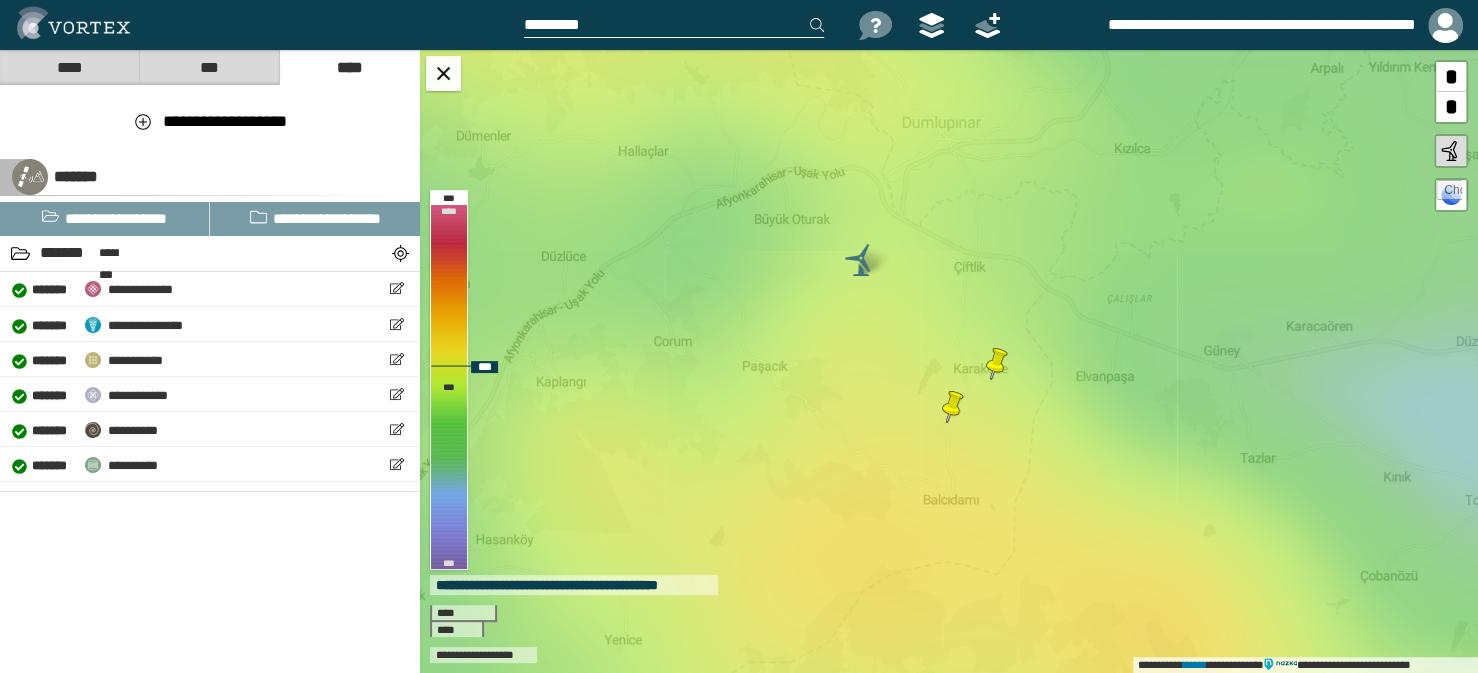 drag, startPoint x: 991, startPoint y: 446, endPoint x: 976, endPoint y: 434, distance: 19.209373 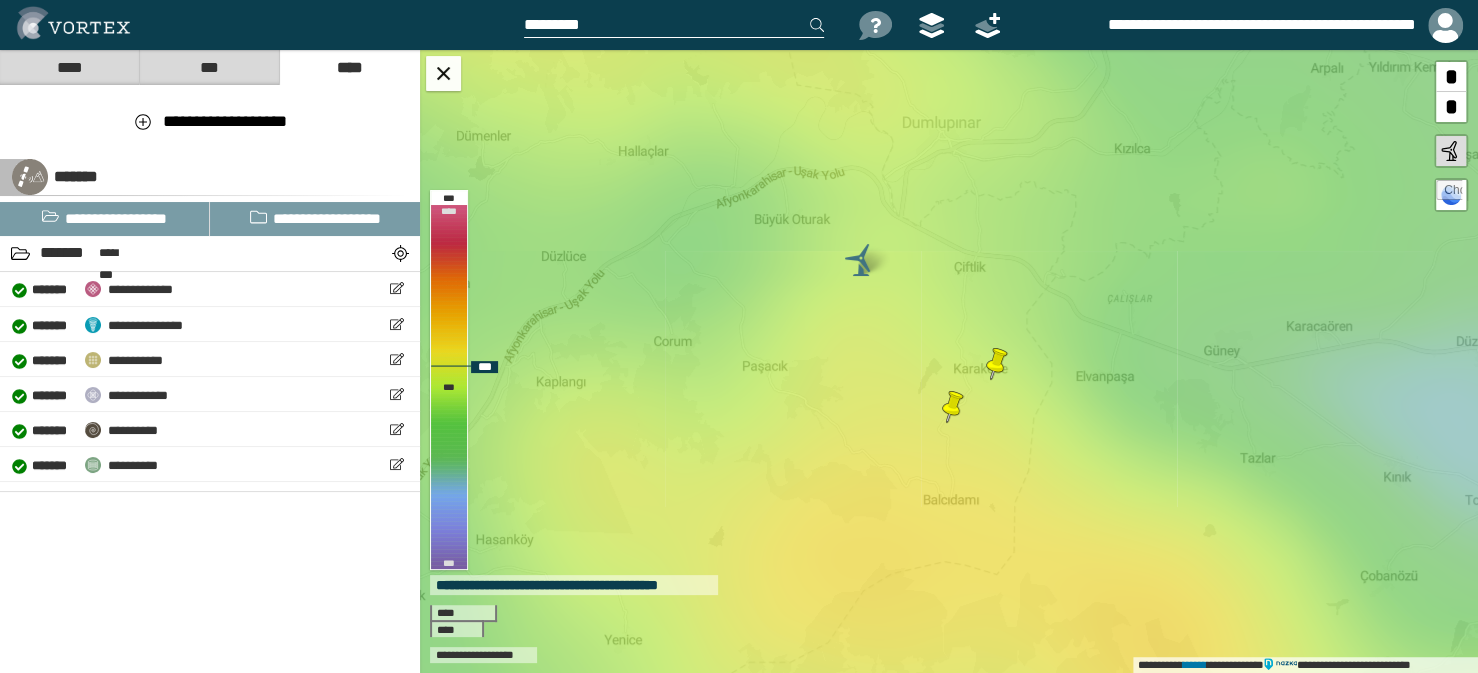 click on "**********" at bounding box center [949, 361] 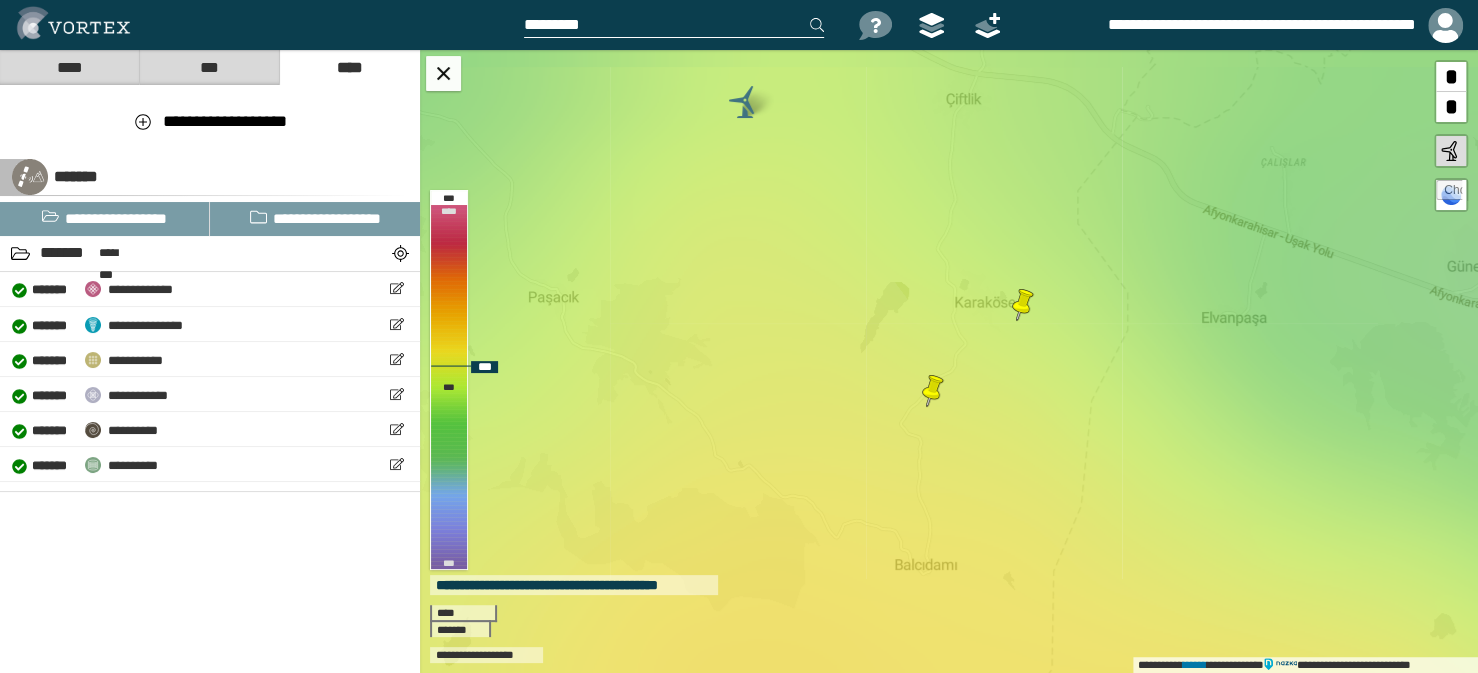click on "**********" at bounding box center [949, 361] 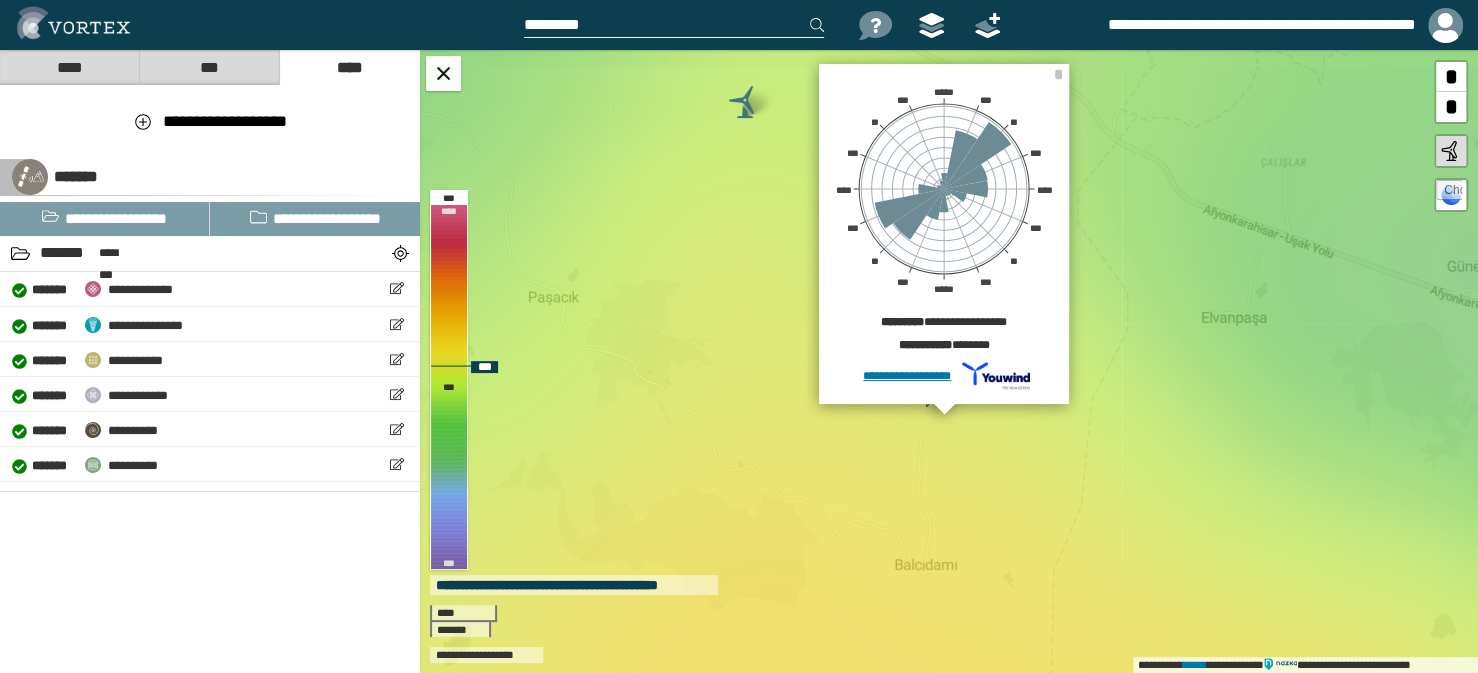 click on "**********" at bounding box center [949, 361] 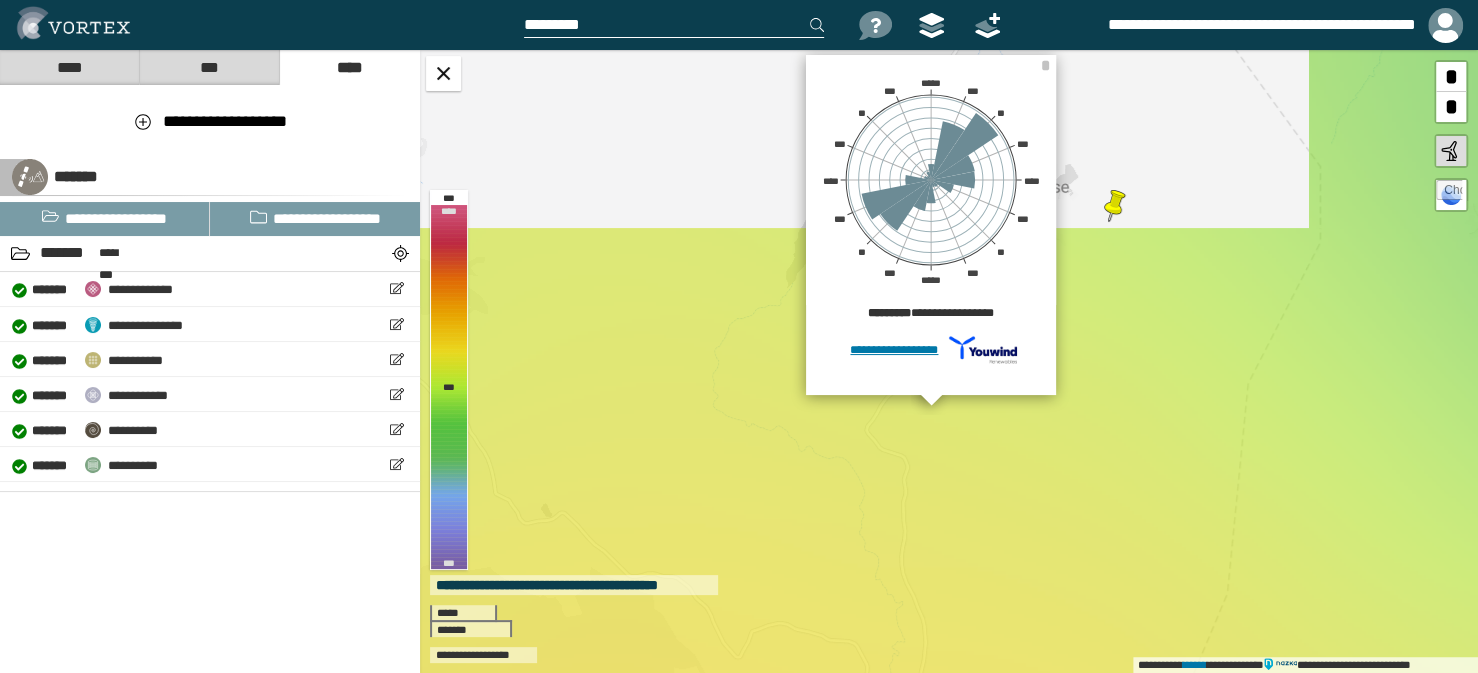 click on "**********" at bounding box center [949, 361] 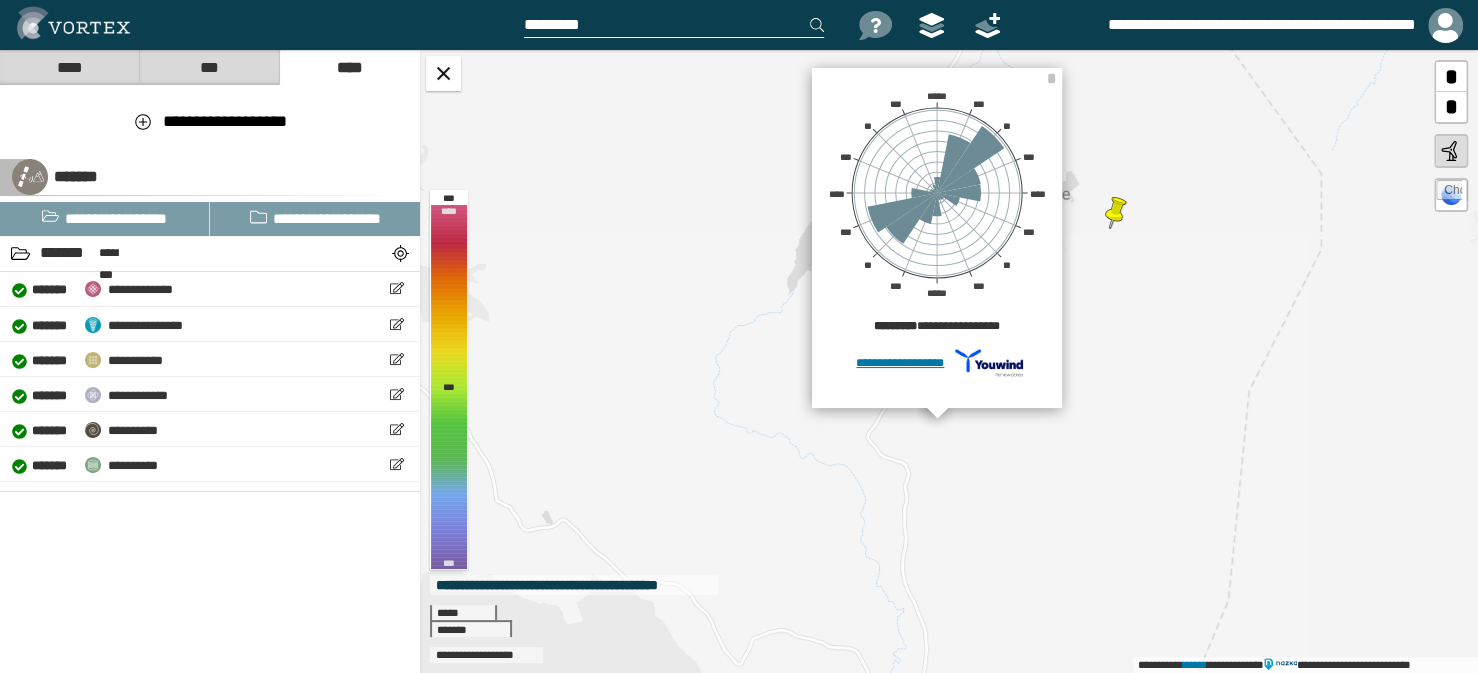 drag, startPoint x: 924, startPoint y: 424, endPoint x: 940, endPoint y: 470, distance: 48.703182 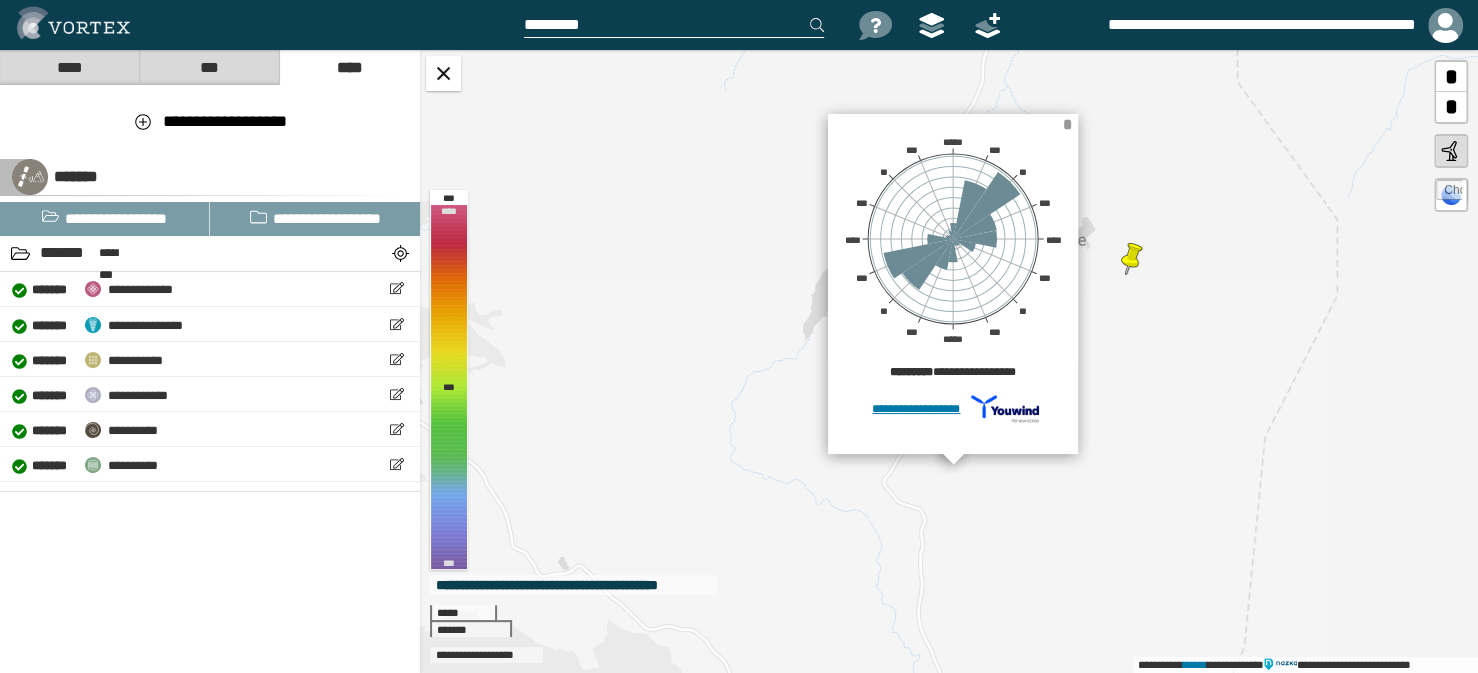 click on "*" at bounding box center (1066, 124) 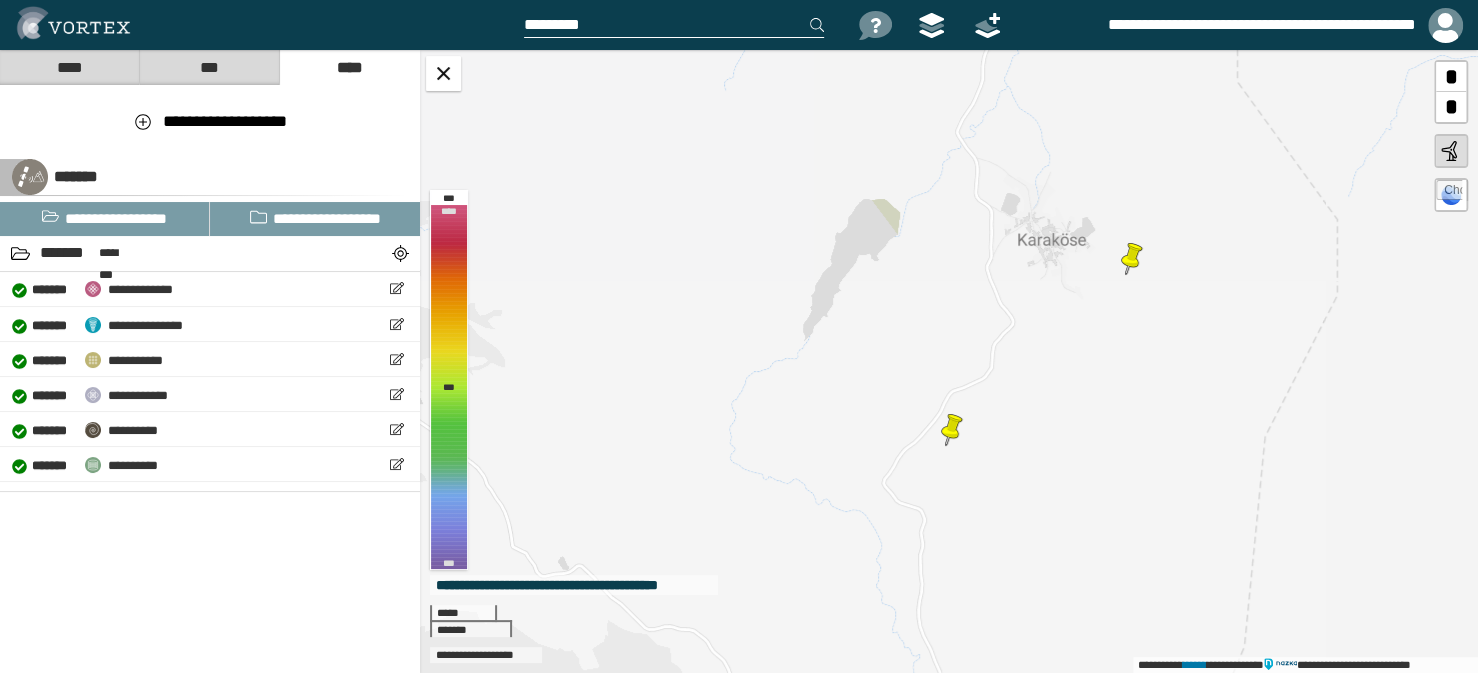 click on "**********" at bounding box center [949, 361] 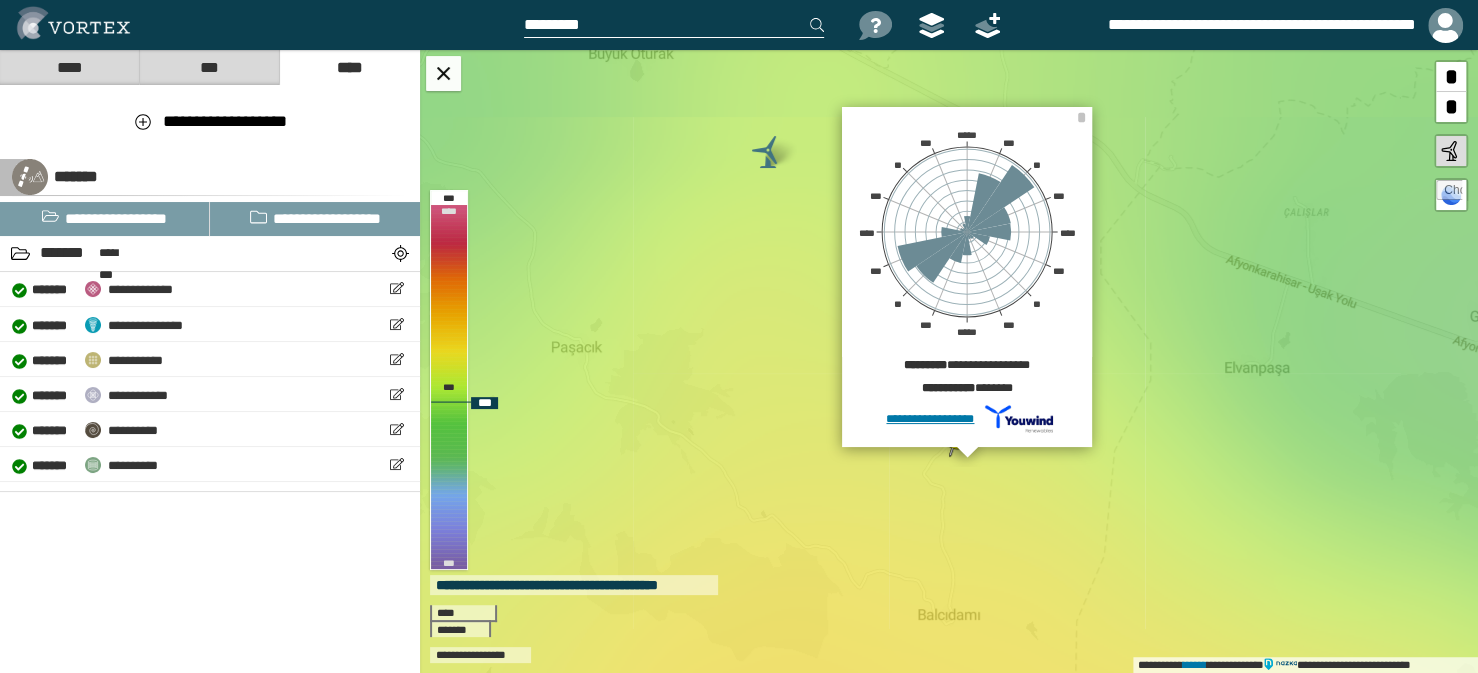 click on "**********" at bounding box center (949, 361) 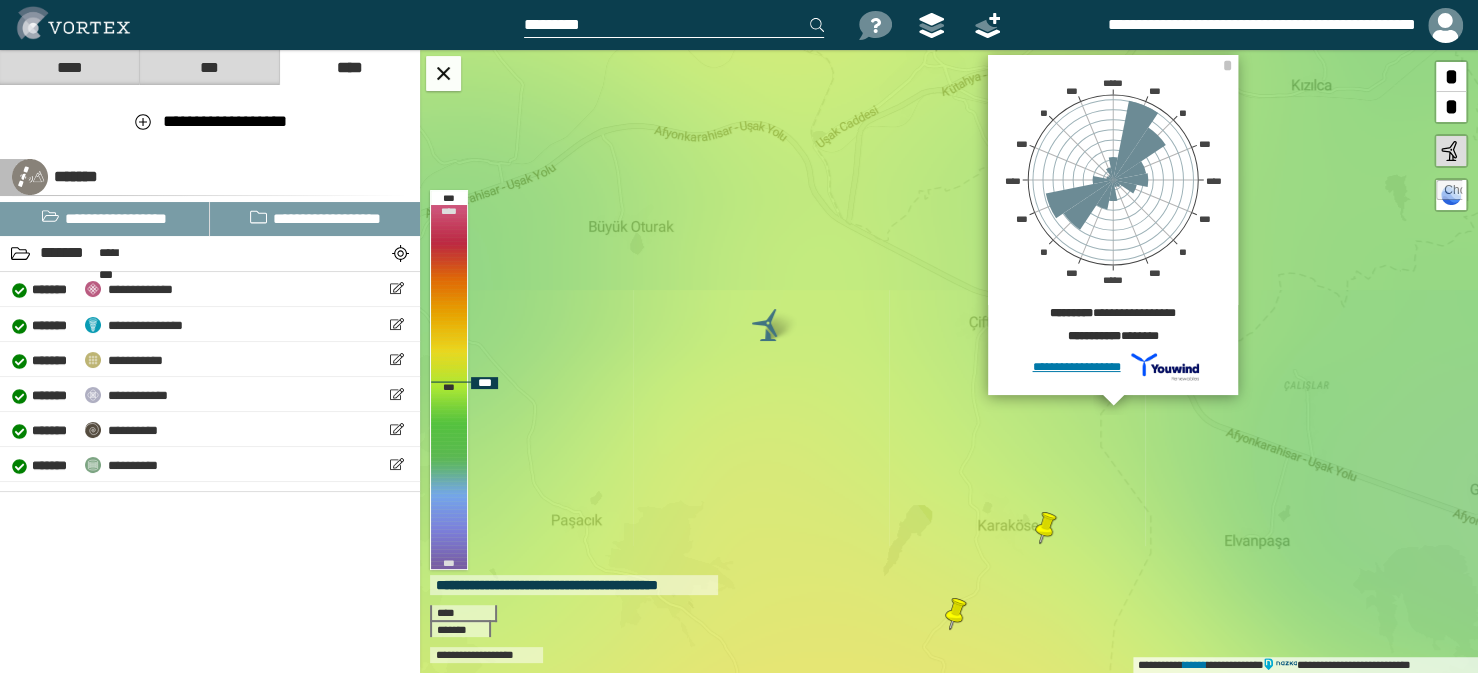 click on "**********" at bounding box center [949, 361] 